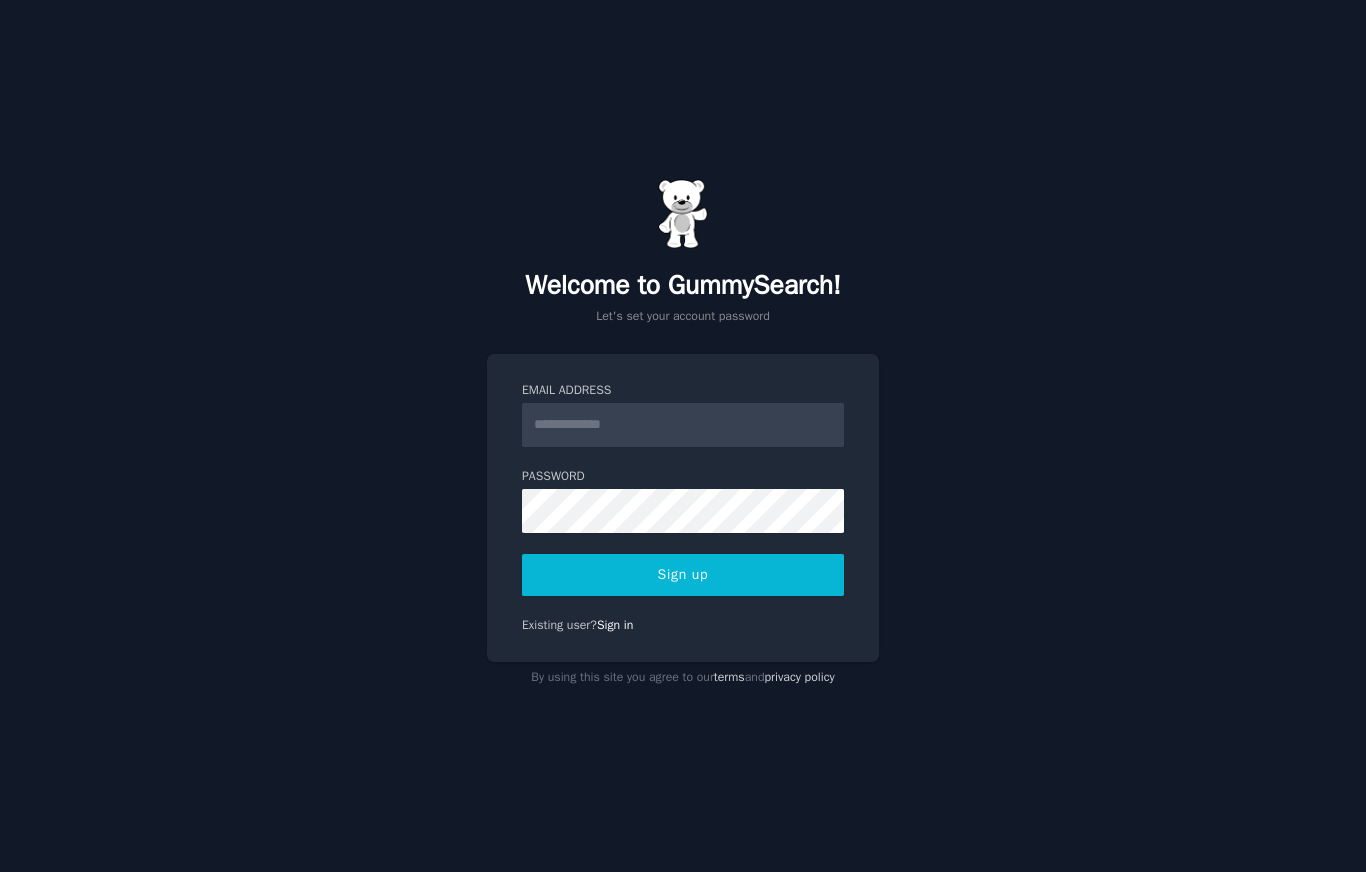 scroll, scrollTop: 0, scrollLeft: 0, axis: both 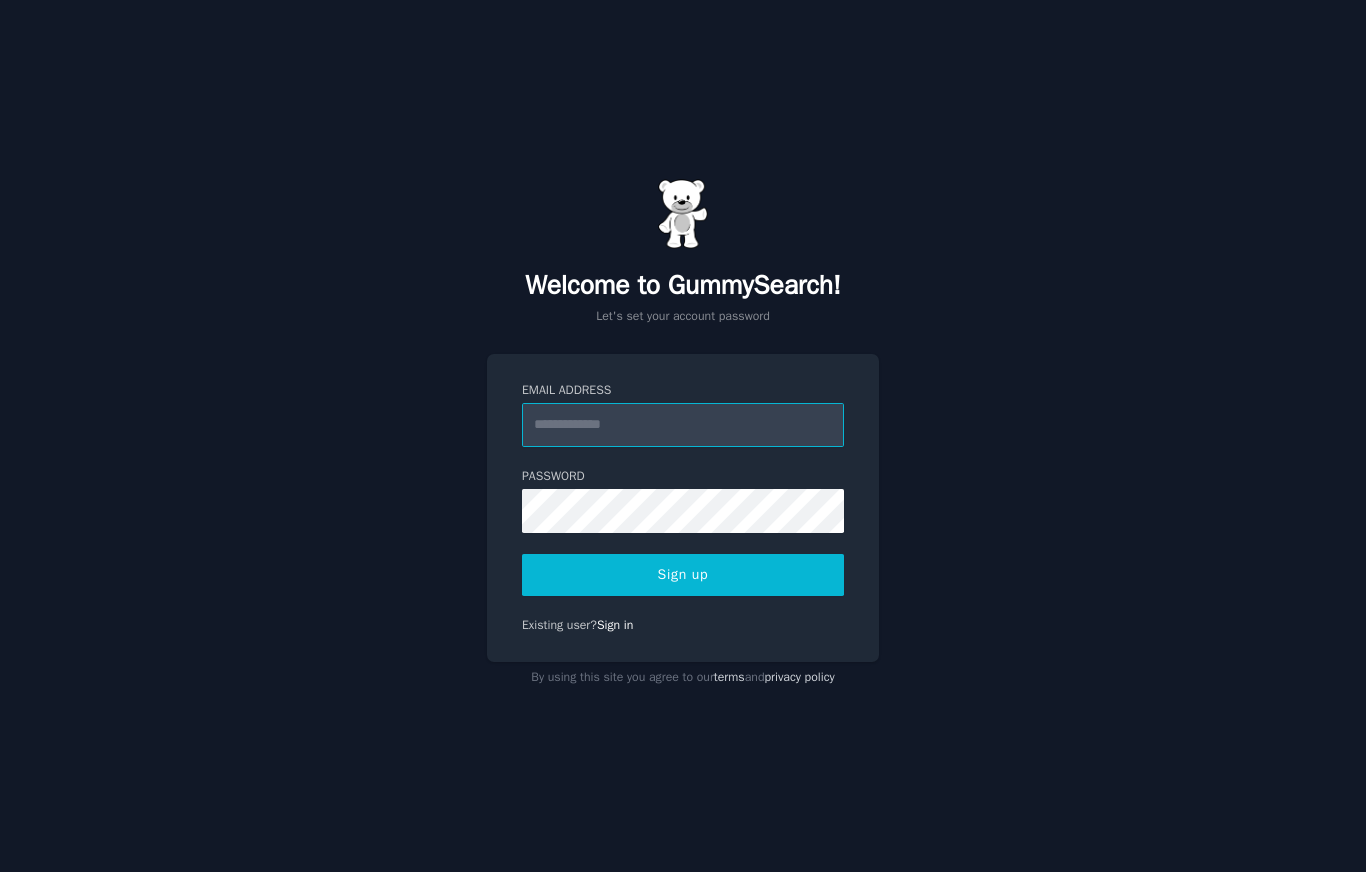 click on "Email Address" at bounding box center (683, 425) 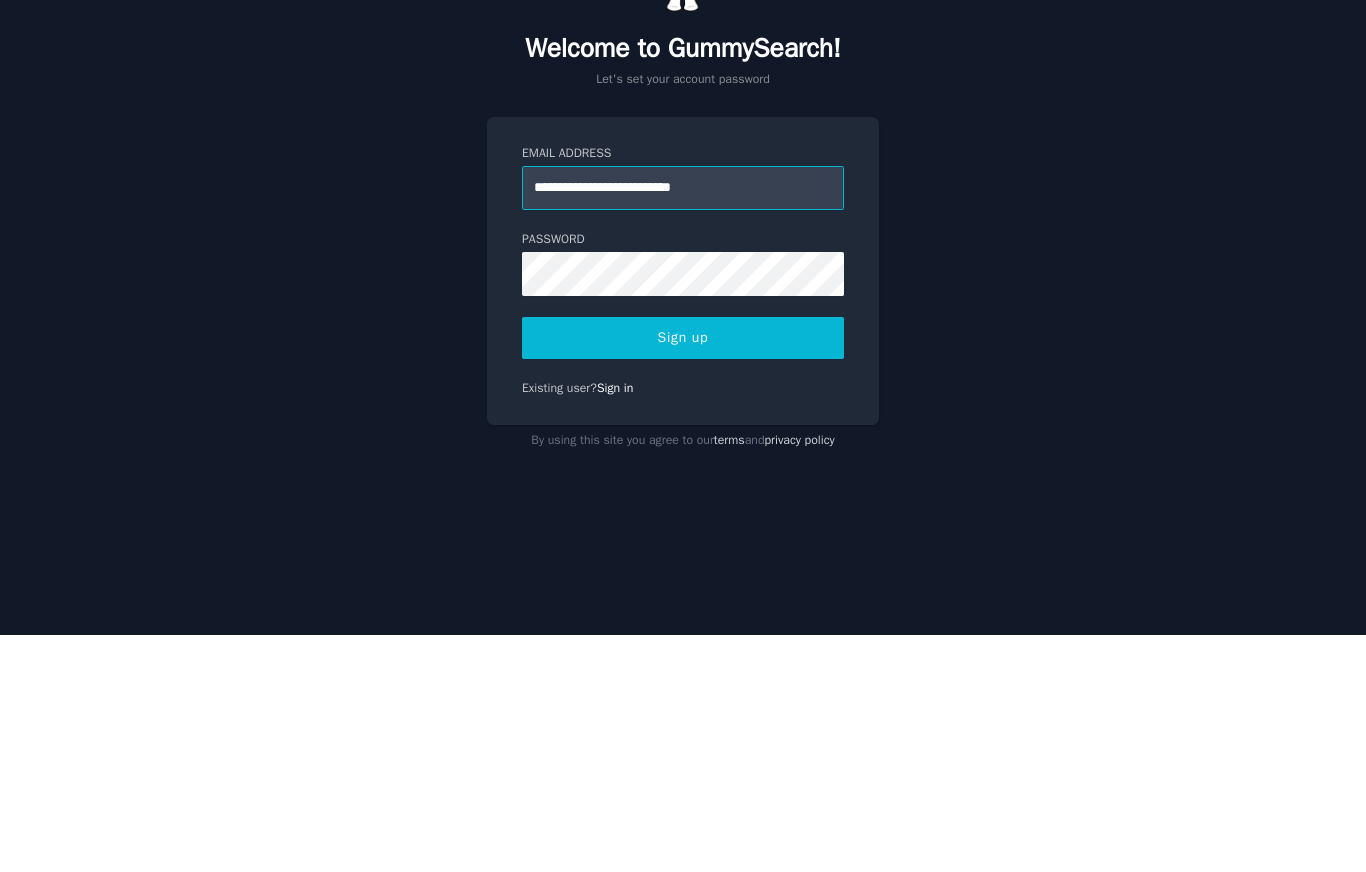 type on "**********" 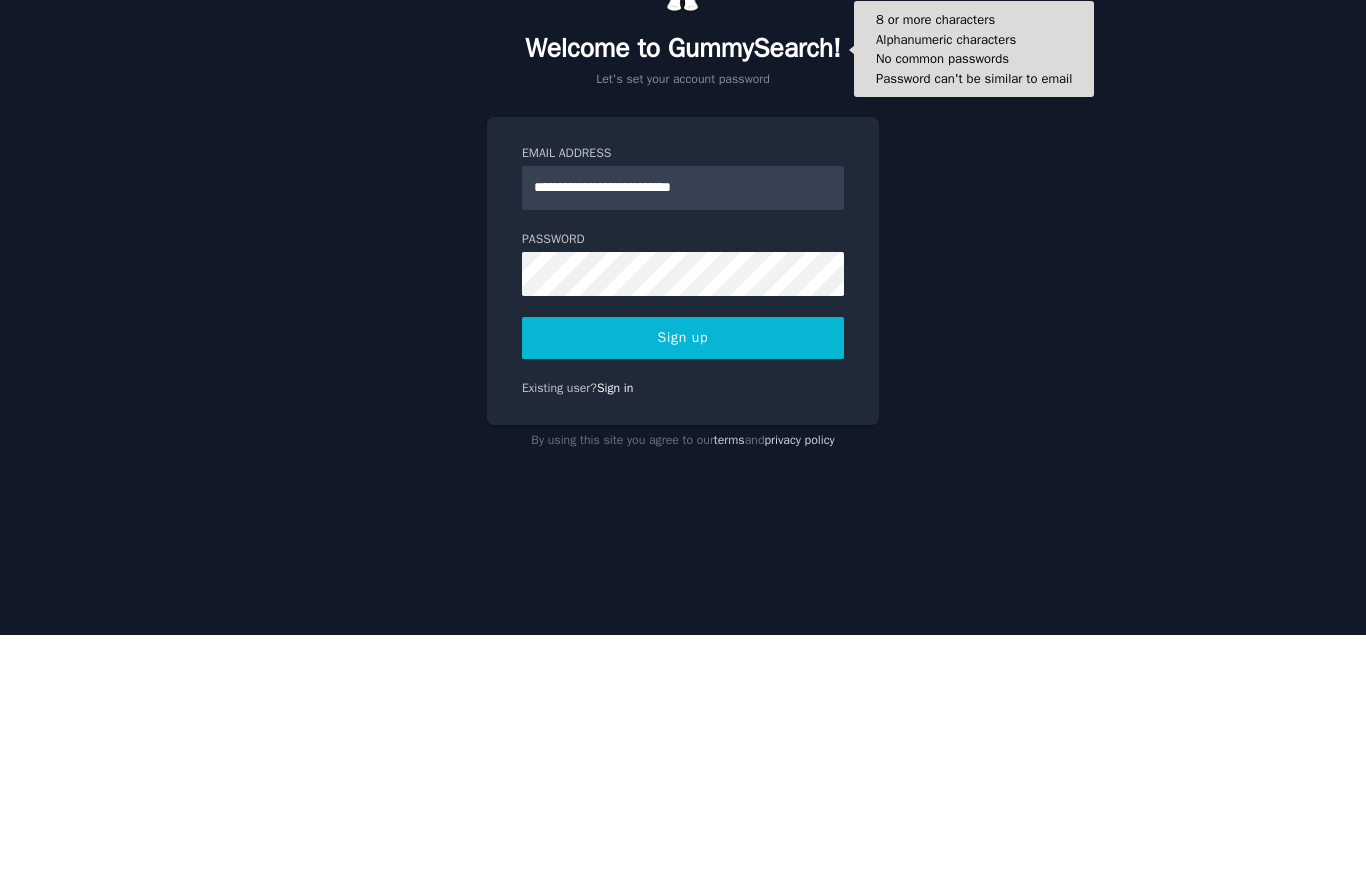 click on "Sign up" at bounding box center (683, 575) 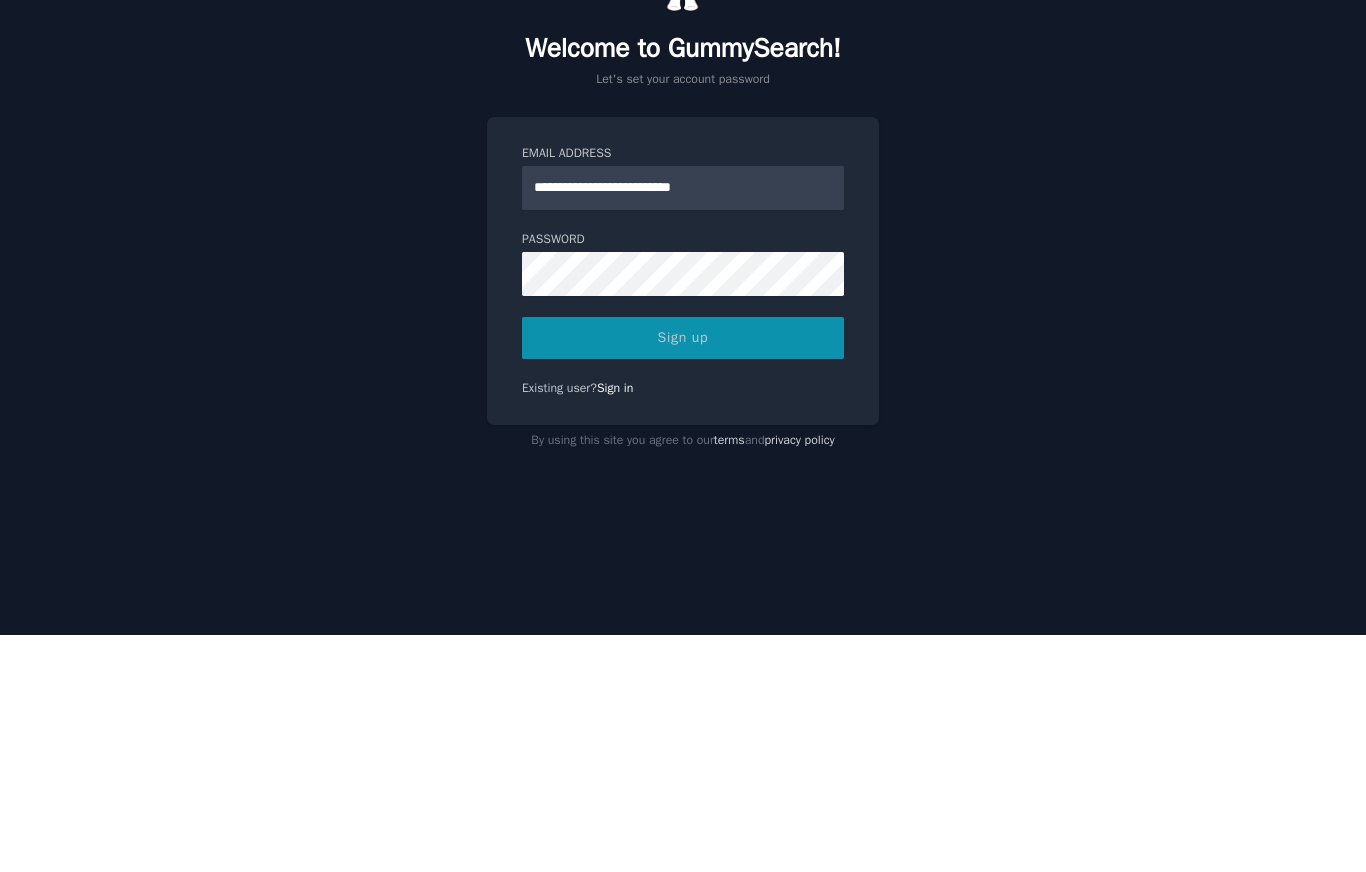 scroll, scrollTop: 25, scrollLeft: 0, axis: vertical 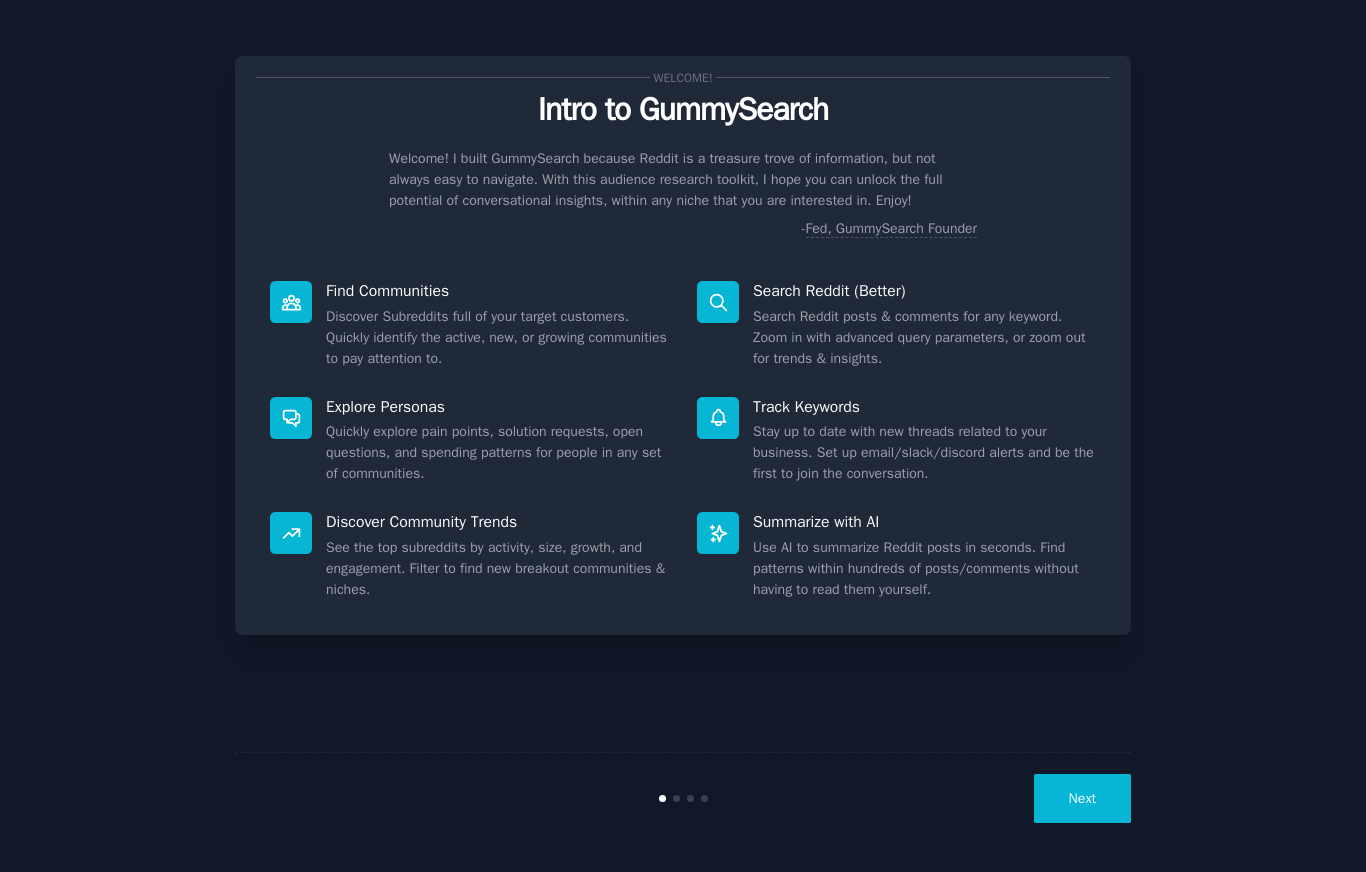 click at bounding box center [291, 302] 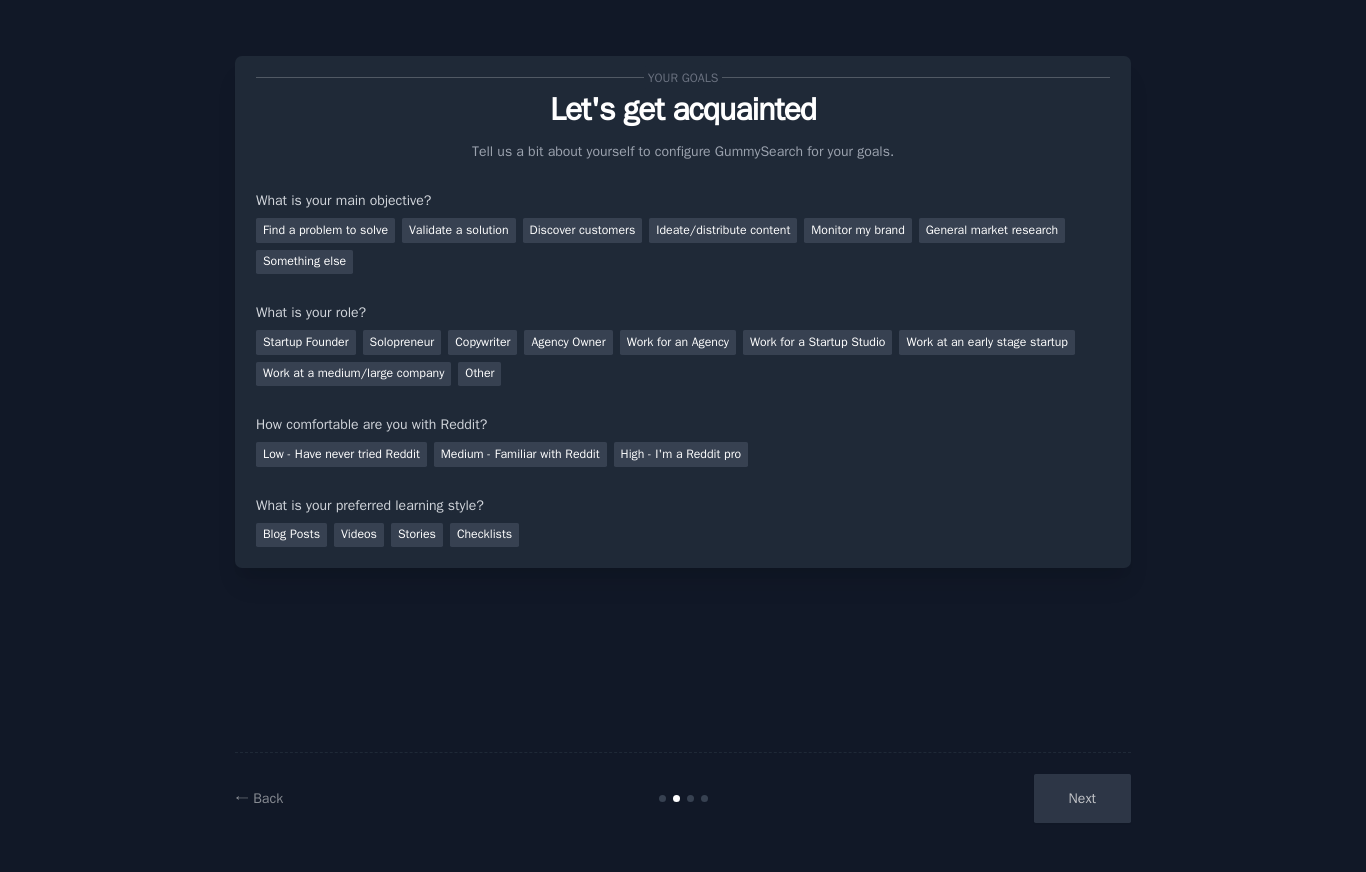 click on "Find a problem to solve" at bounding box center [325, 230] 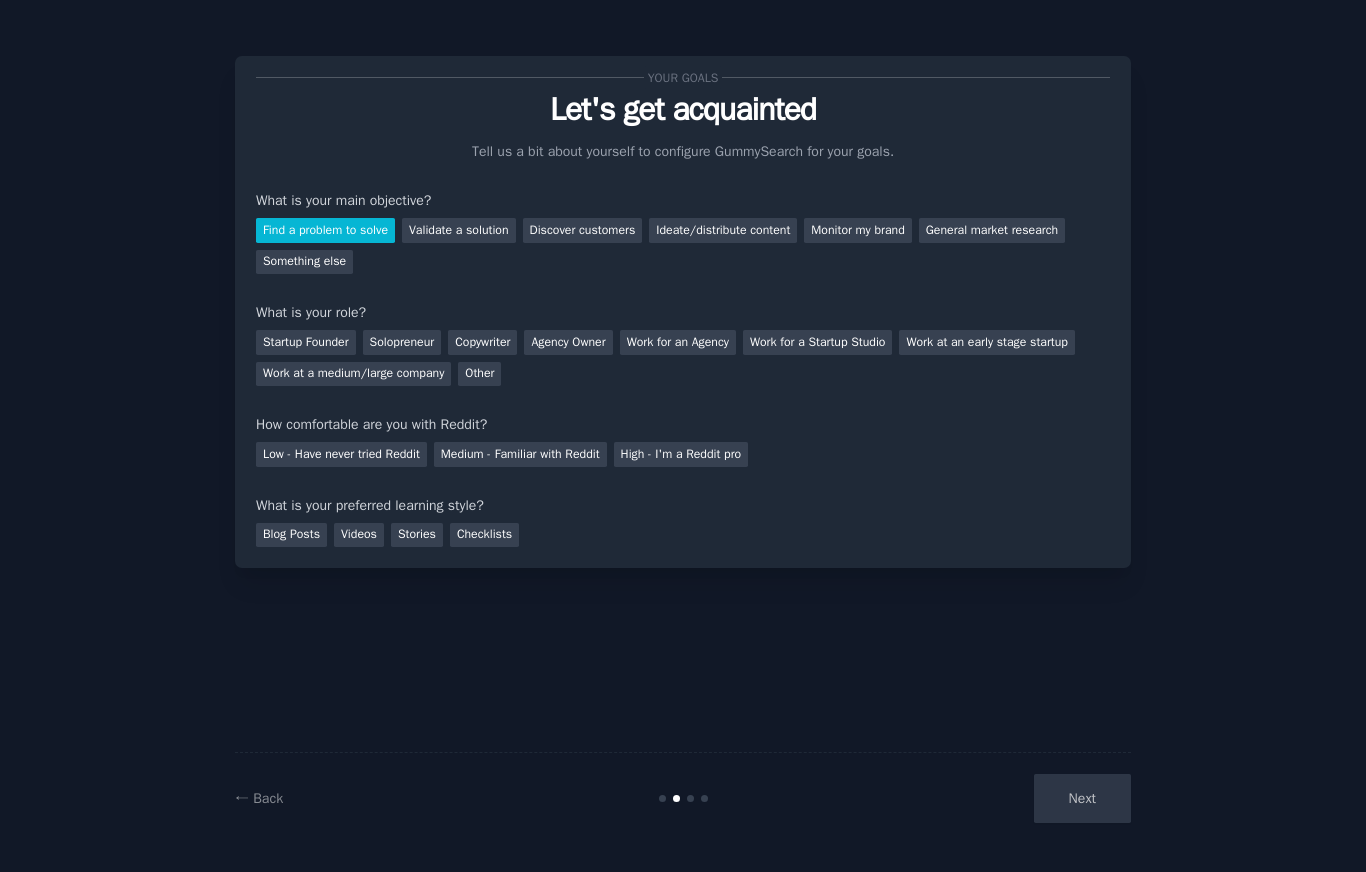 click on "Discover customers" at bounding box center [583, 230] 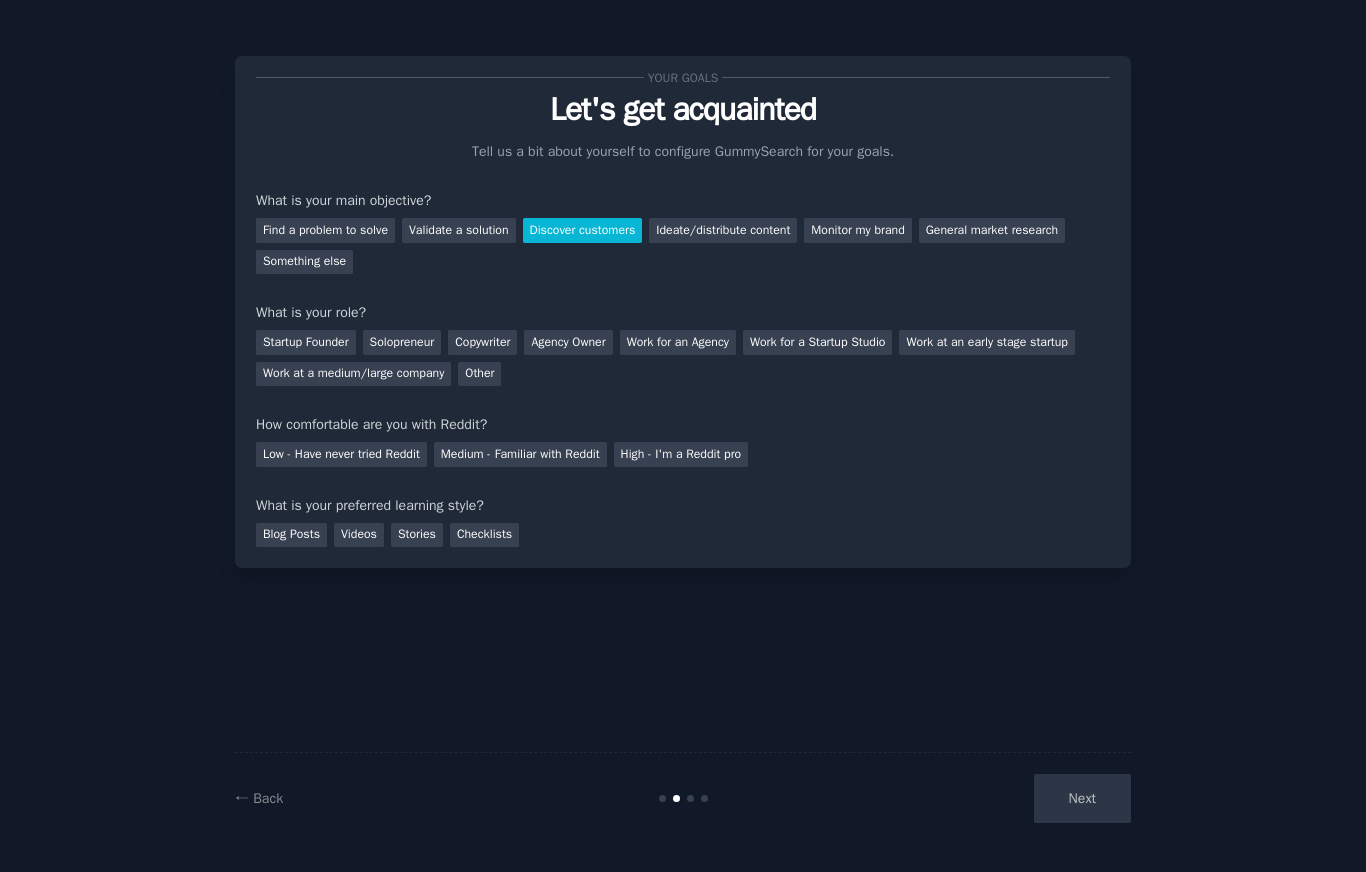 click on "Find a problem to solve" at bounding box center (325, 230) 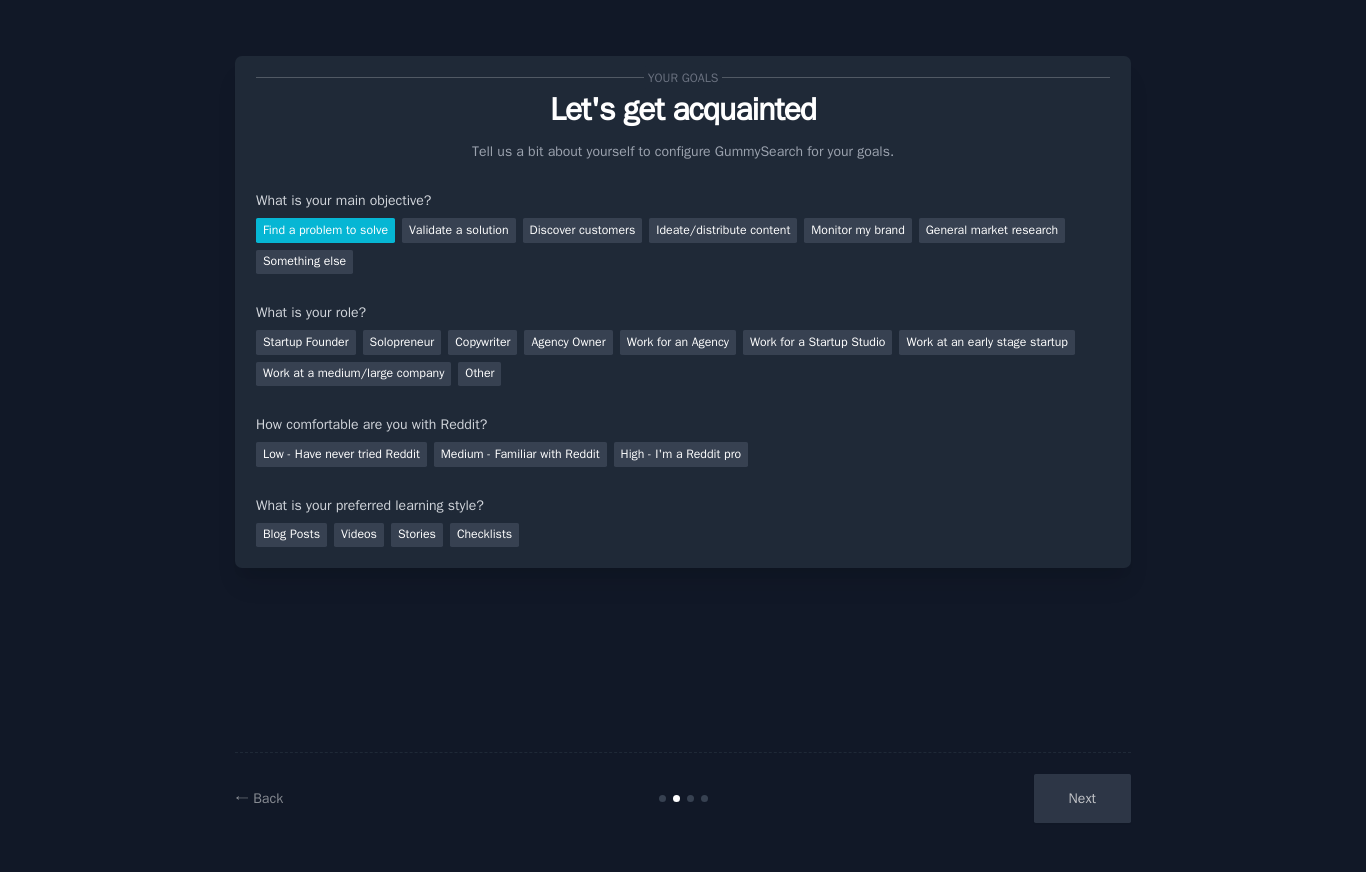 click on "Solopreneur" at bounding box center [402, 342] 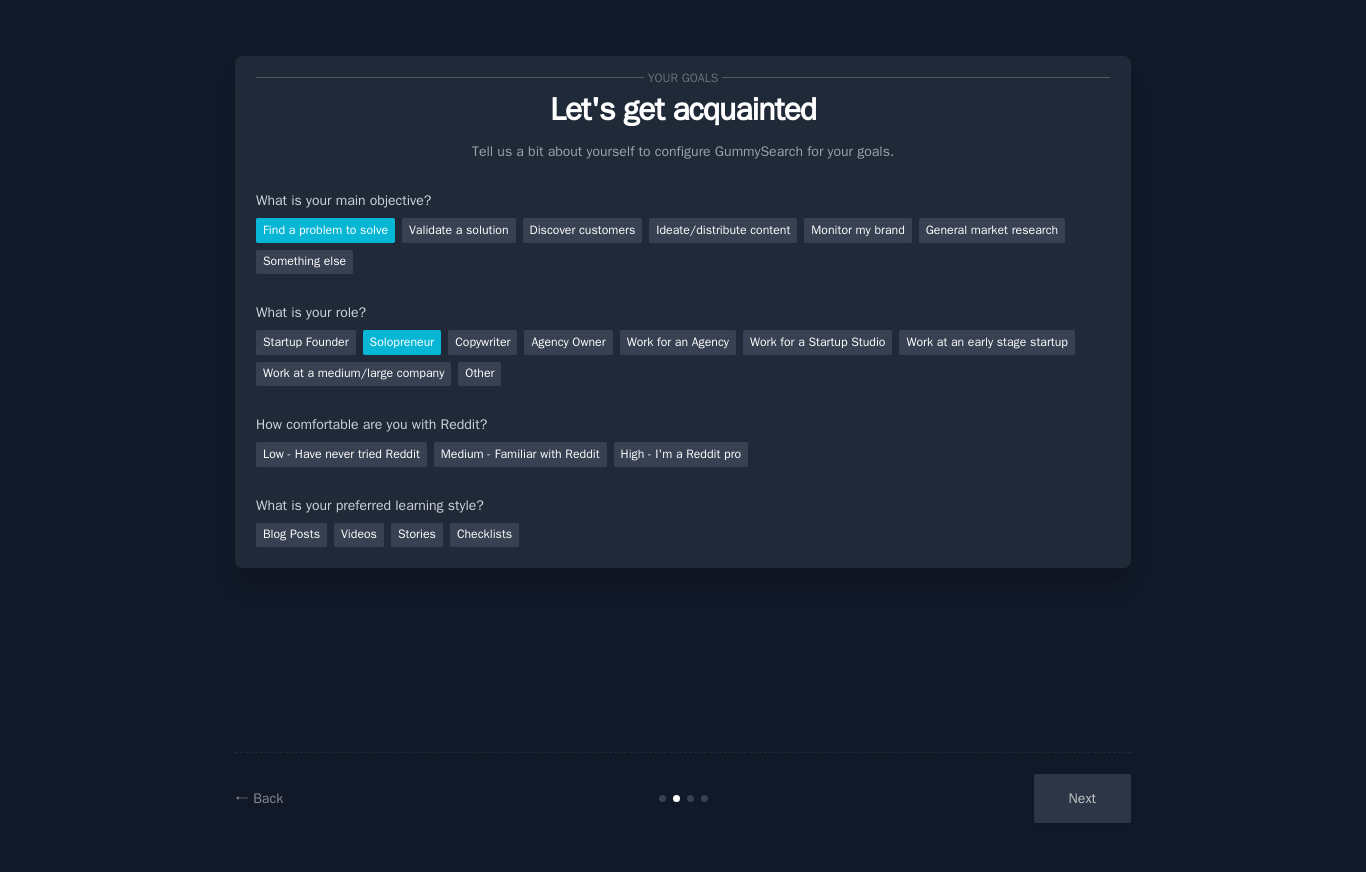click on "Low - Have never tried Reddit" at bounding box center (341, 454) 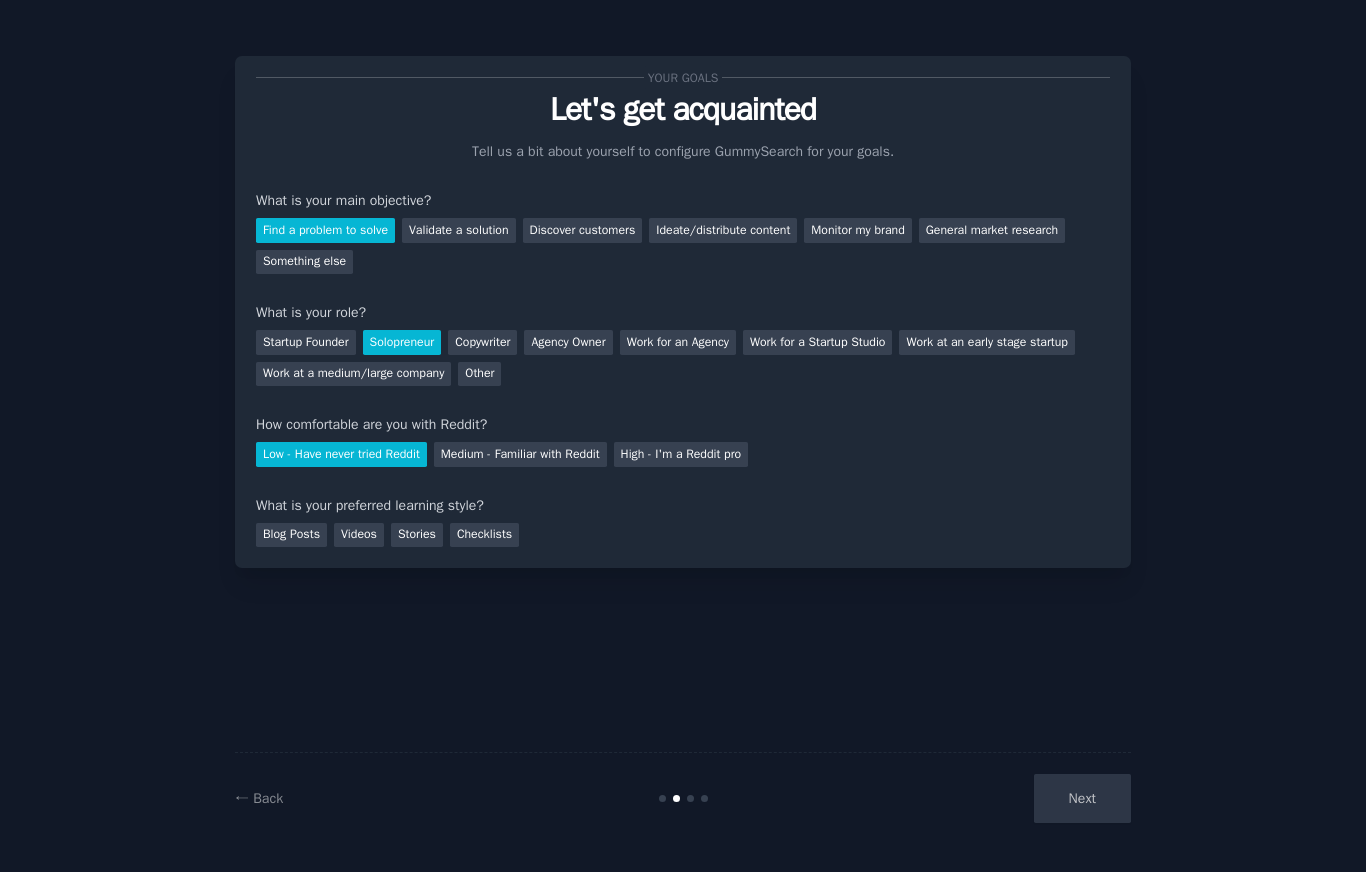click on "Videos" at bounding box center [359, 535] 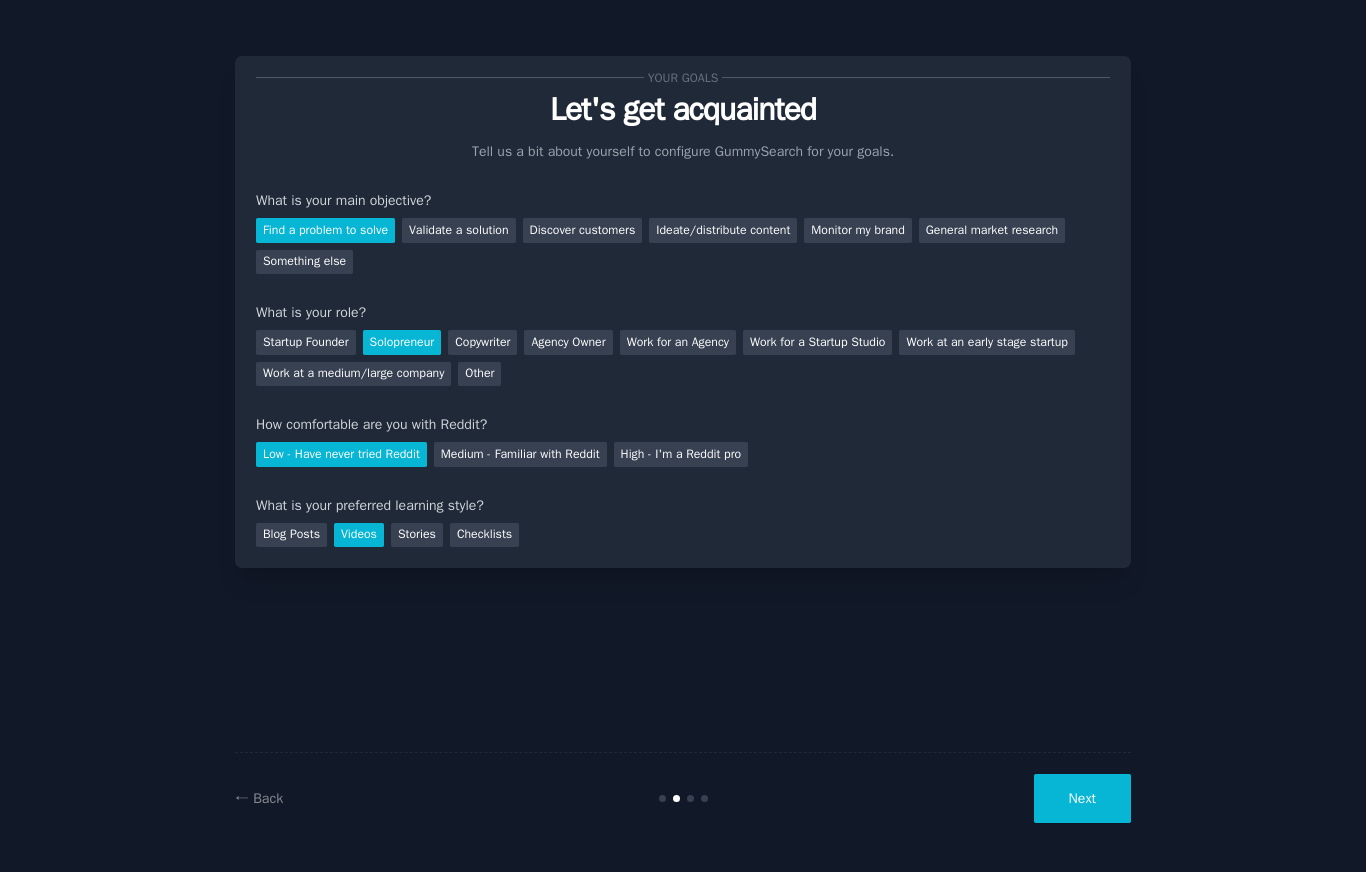 click on "Checklists" at bounding box center [484, 535] 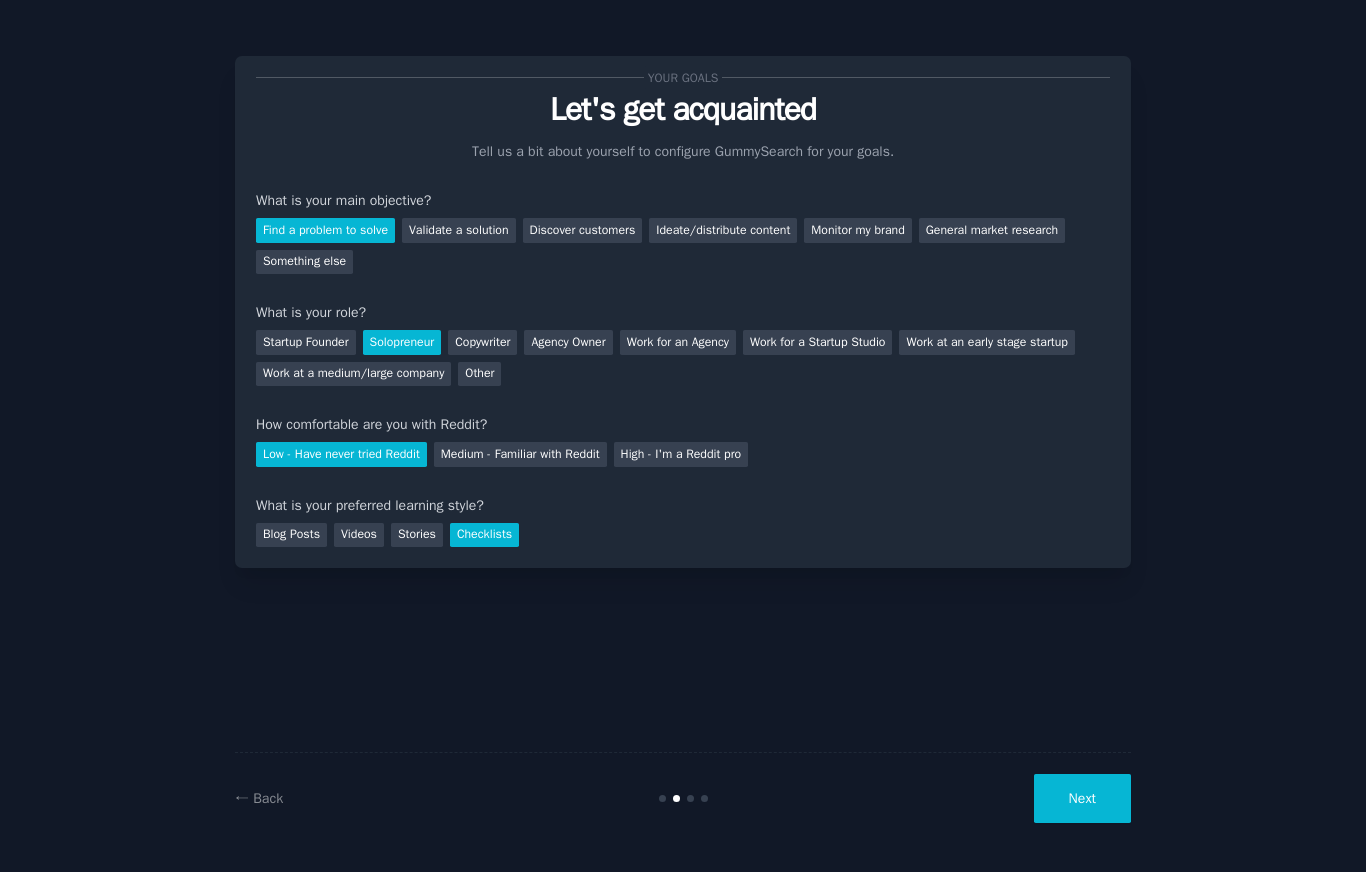 click on "Videos" at bounding box center (359, 535) 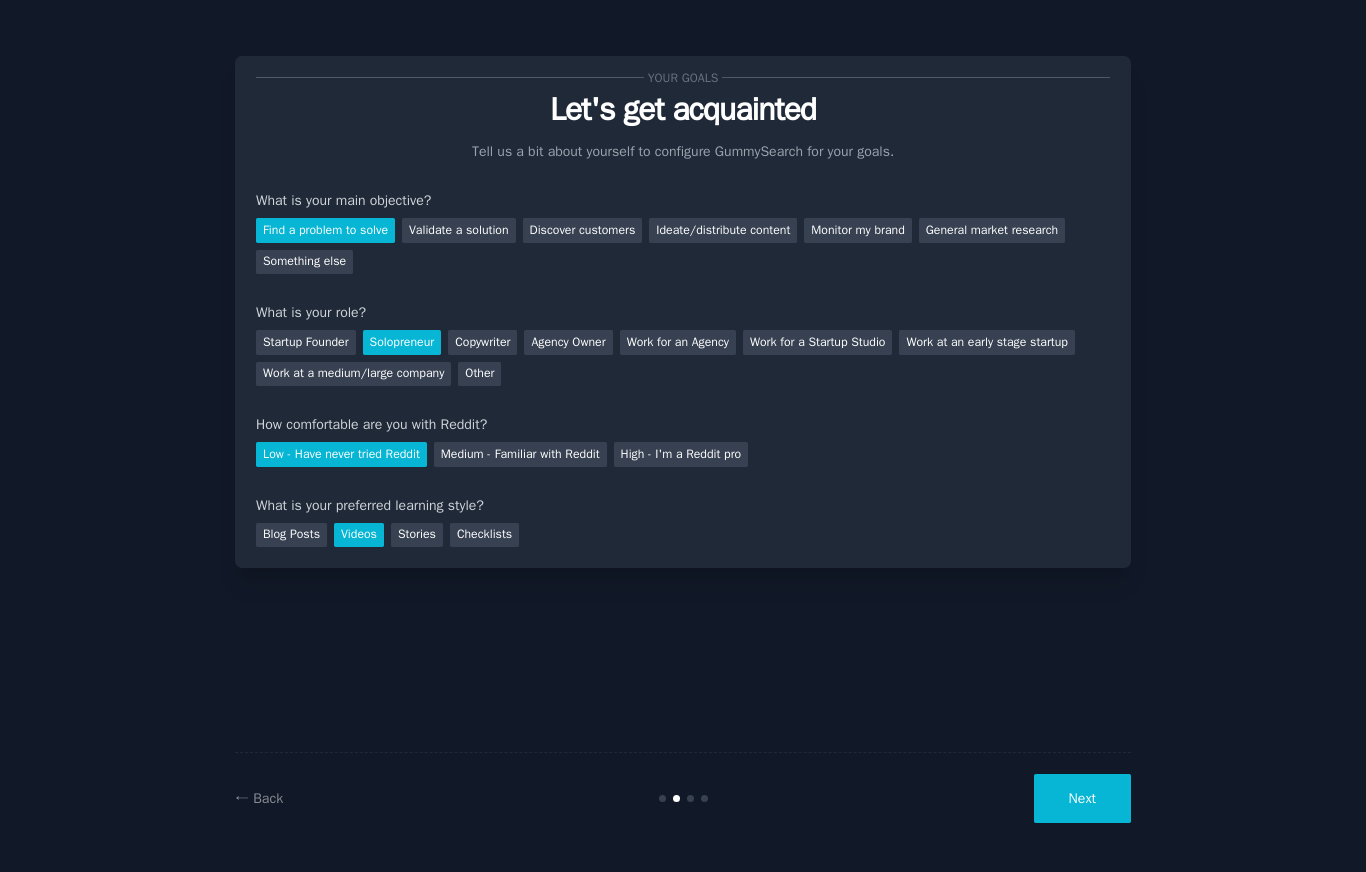 click on "Next" at bounding box center (1082, 798) 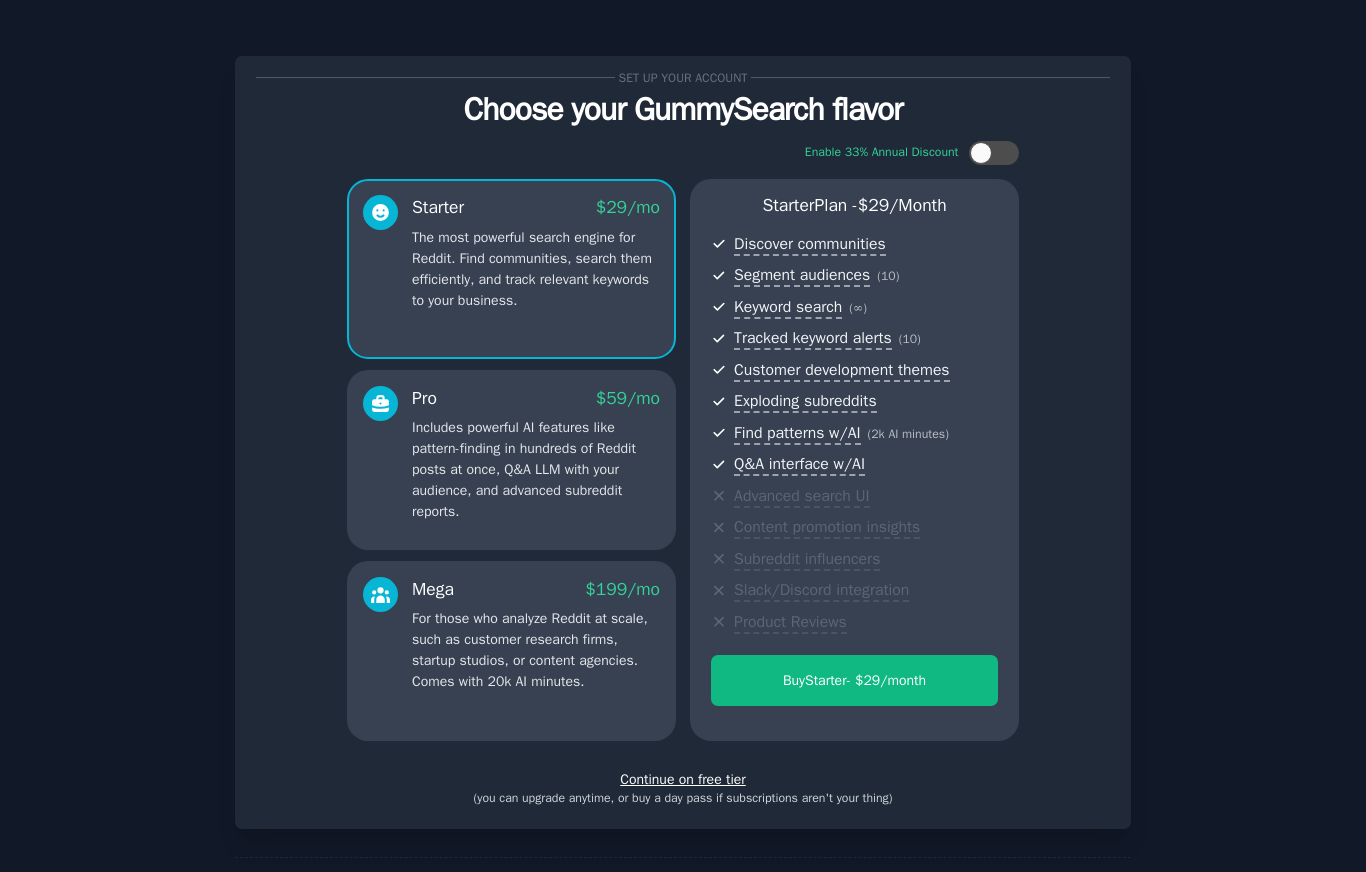 click on "Continue on free tier" at bounding box center (683, 779) 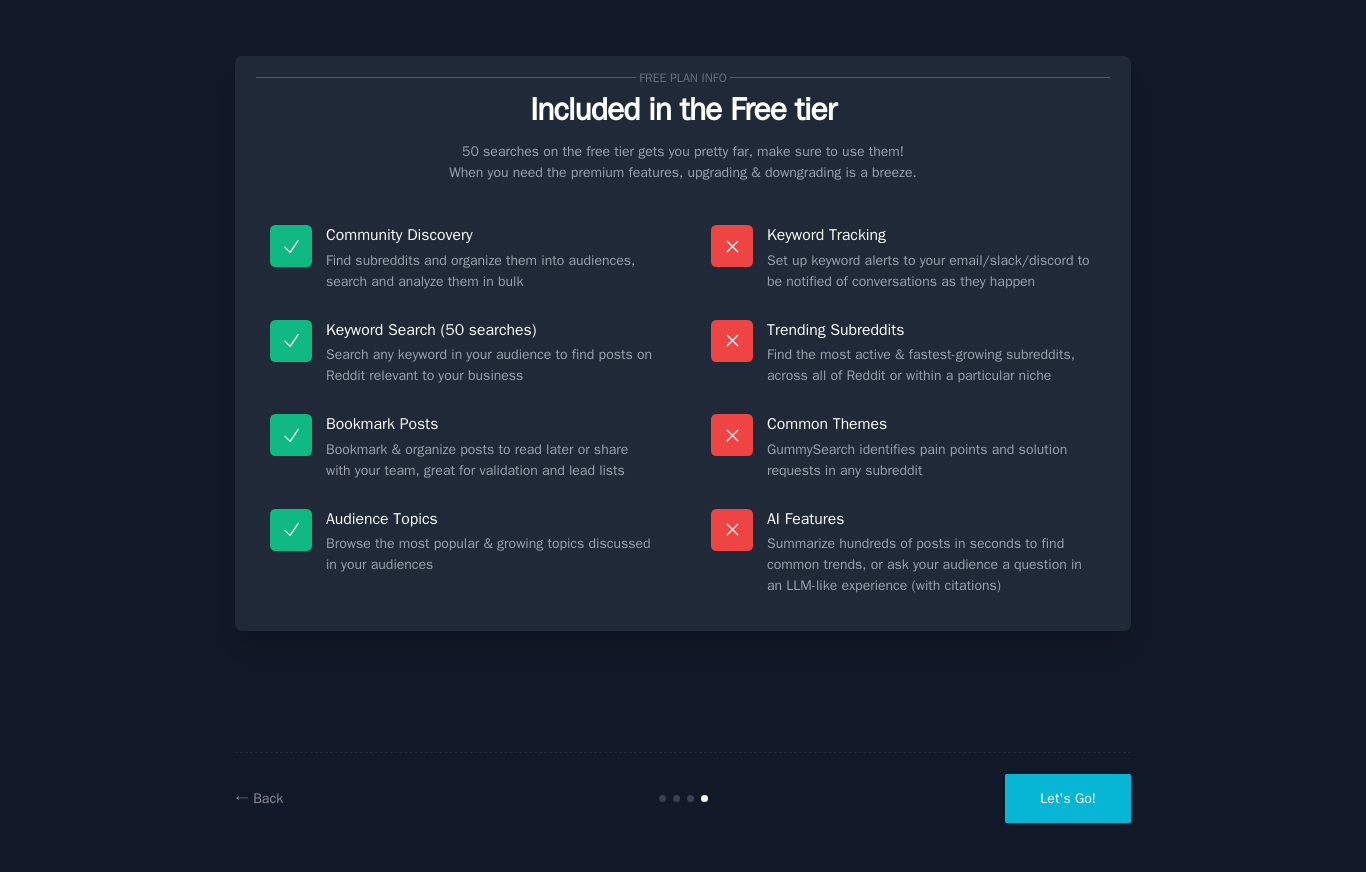 click on "Let's Go!" at bounding box center [1068, 798] 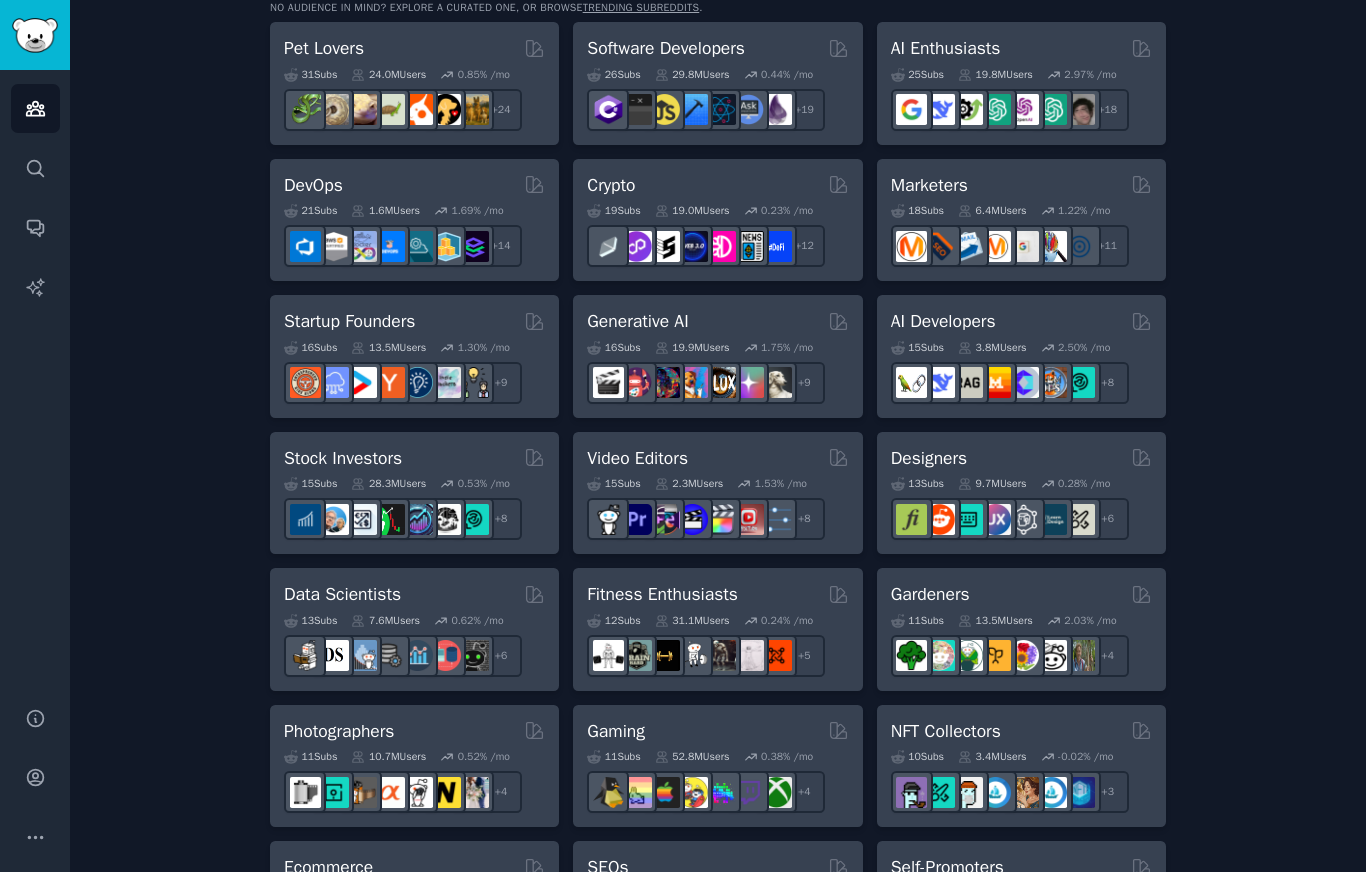 scroll, scrollTop: 334, scrollLeft: 0, axis: vertical 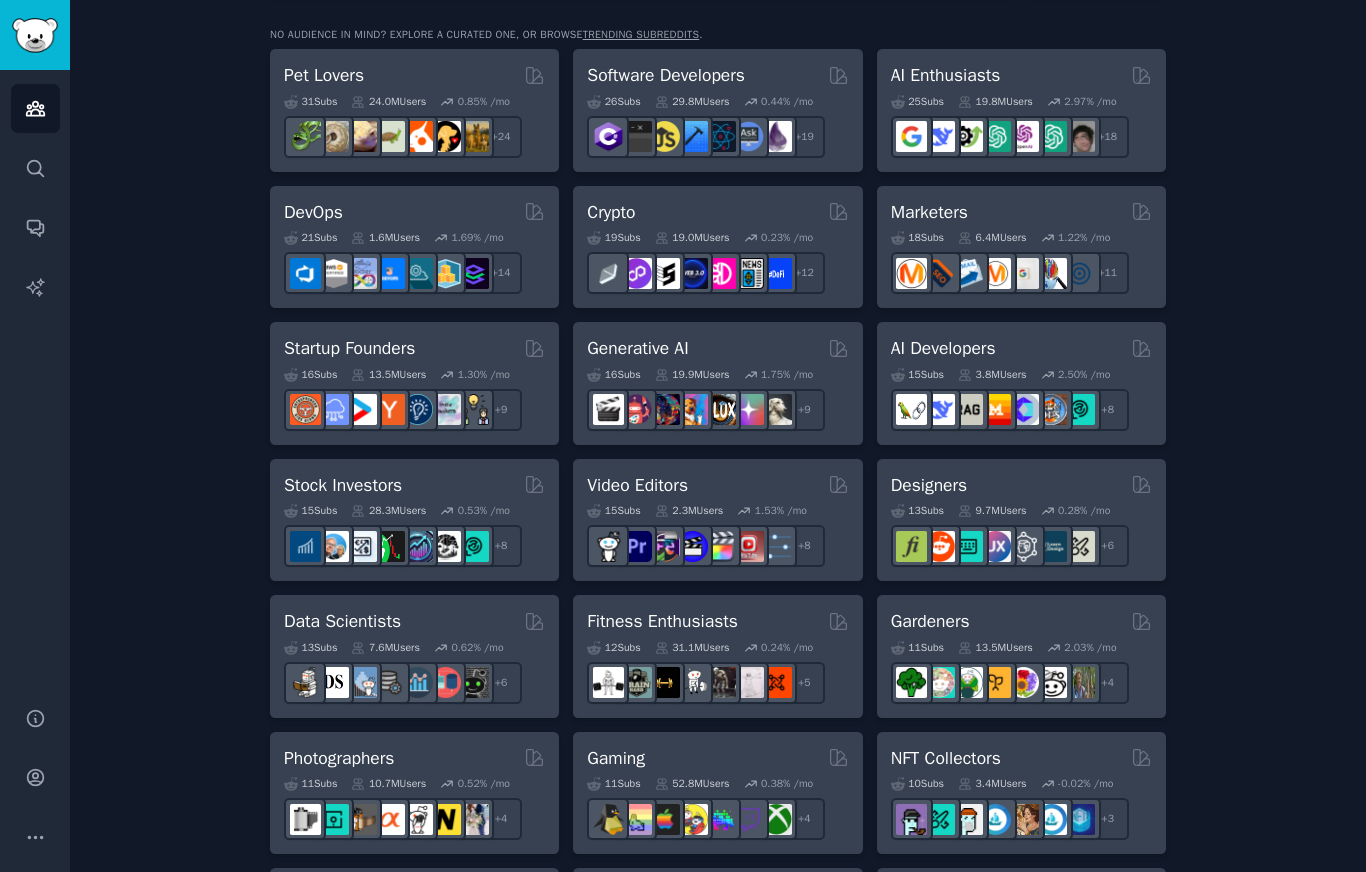 click on "Create your first audience An audience is a collection of subreddits you can search/analyze quickly Name your custom audience Audience Name Find Communities No audience in mind? Explore a curated one, or browse  trending subreddits . Pet Lovers 31  Sub s 24.0M  Users 0.85 % /mo + 24 Software Developers 26  Sub s 29.8M  Users 0.44 % /mo + 19 AI Enthusiasts 25  Sub s 19.8M  Users 2.97 % /mo + 18 DevOps 21  Sub s 1.6M  Users 1.69 % /mo + 14 Crypto 19  Sub s 19.0M  Users 0.23 % /mo + 12 Marketers 18  Sub s 6.4M  Users 1.22 % /mo + 11 Startup Founders 16  Sub s 13.5M  Users 1.30 % /mo + 9 Generative AI 16  Sub s 19.9M  Users 1.75 % /mo + 9 AI Developers 15  Sub s 3.8M  Users 2.50 % /mo + 8 Stock Investors 15  Sub s 28.3M  Users 0.53 % /mo + 8 Video Editors 15  Sub s 2.3M  Users 1.53 % /mo + 8 Designers 13  Sub s 9.7M  Users 0.28 % /mo + 6 Data Scientists 13  Sub s 7.6M  Users 0.62 % /mo + 6 Fitness Enthusiasts 12  Sub s 31.1M  Users 0.24 % /mo + 5 Gardeners 11  Sub s 13.5M  Users 2.03 % /mo + 4 Photographers 11 s" at bounding box center [718, 870] 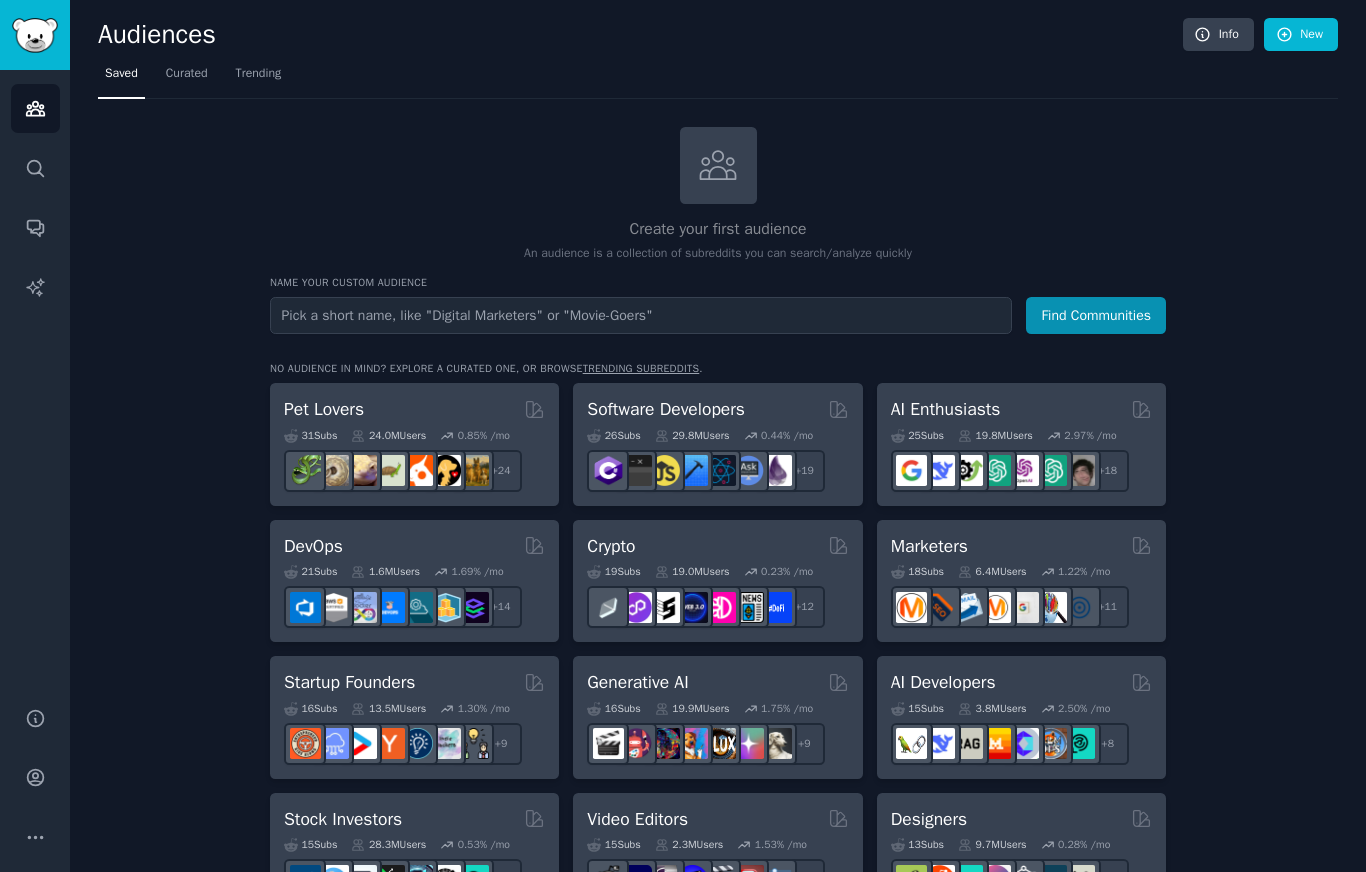 scroll, scrollTop: 0, scrollLeft: 0, axis: both 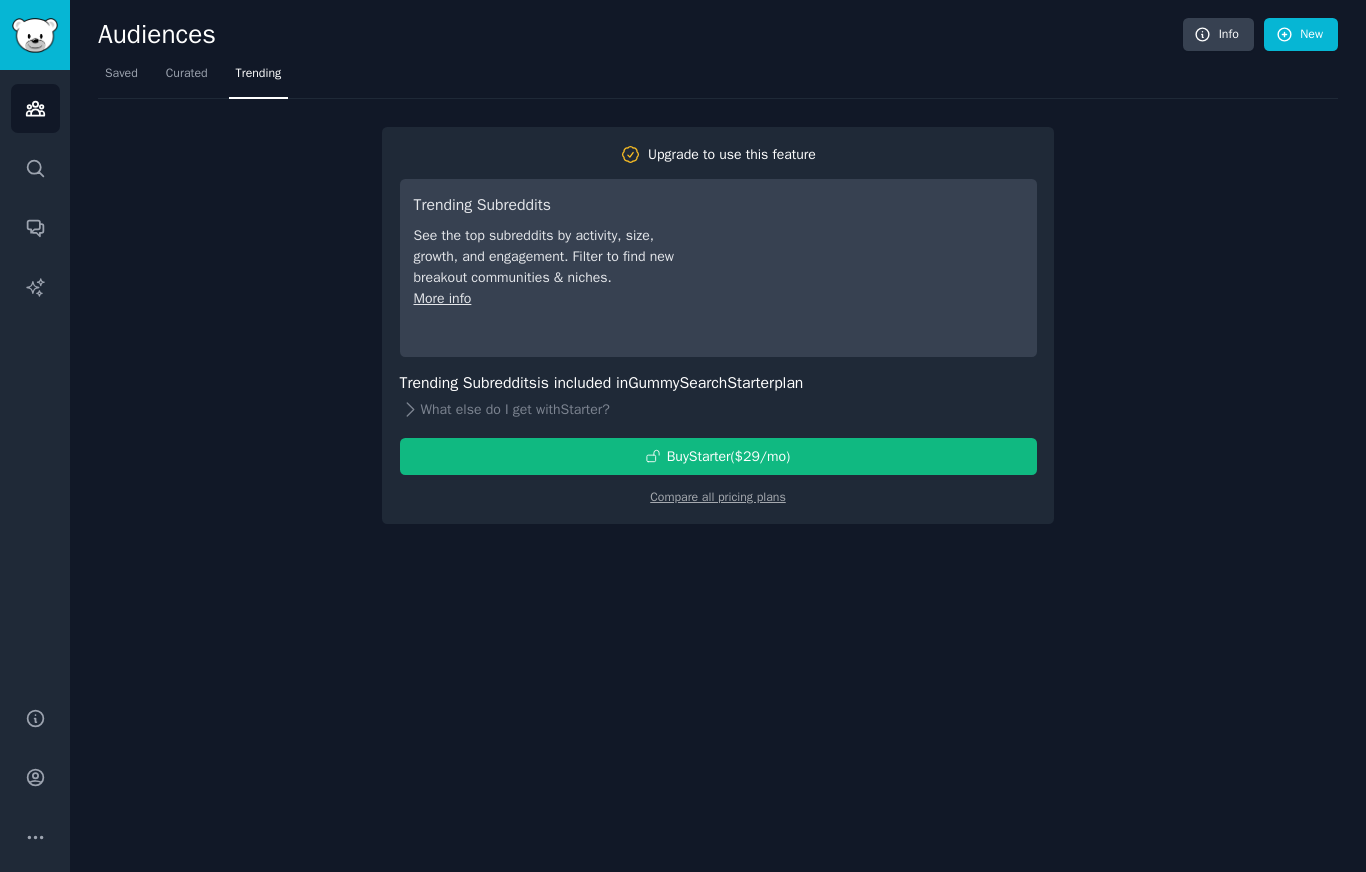 click on "Curated" at bounding box center (187, 74) 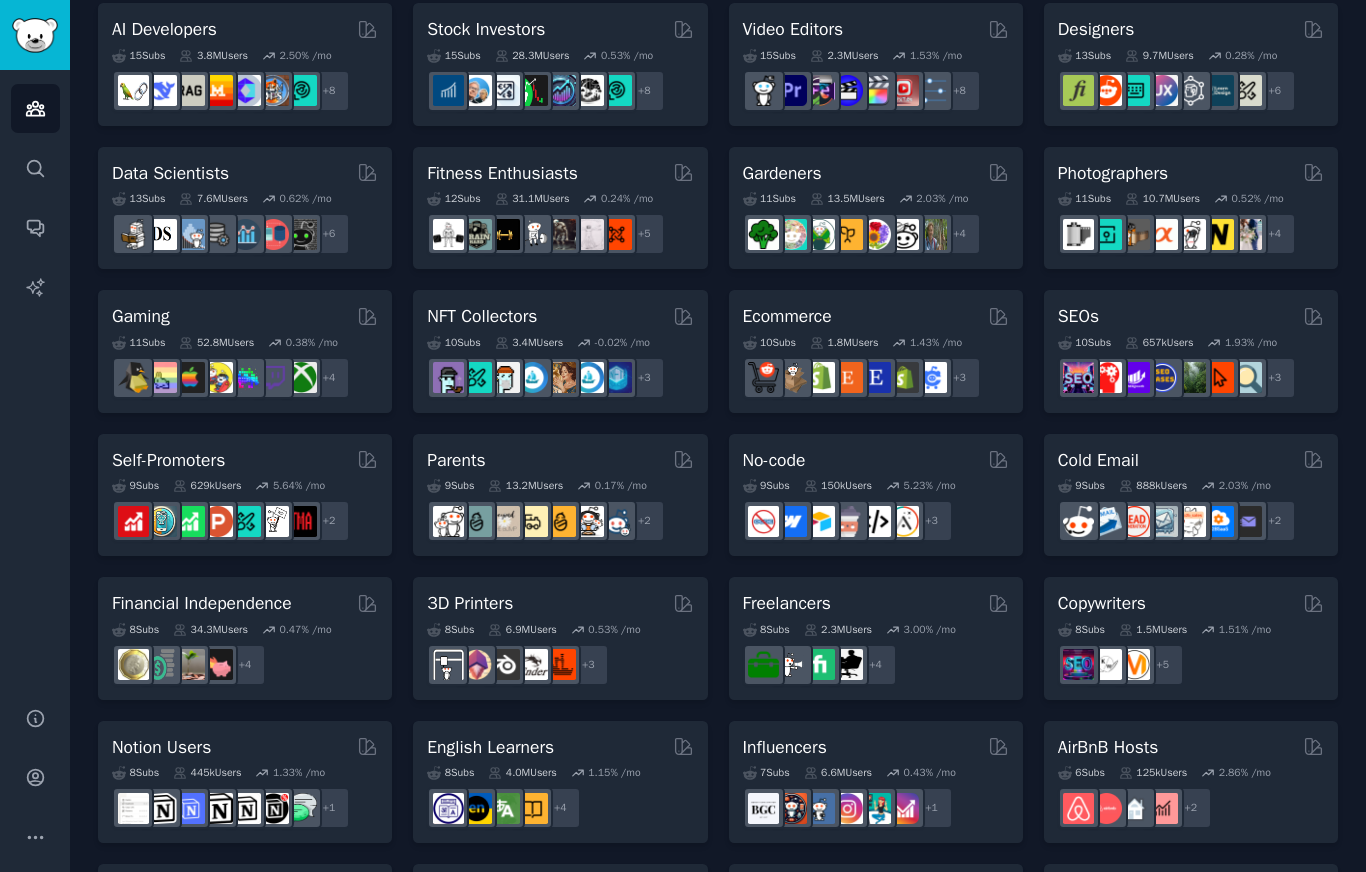 scroll, scrollTop: 446, scrollLeft: 0, axis: vertical 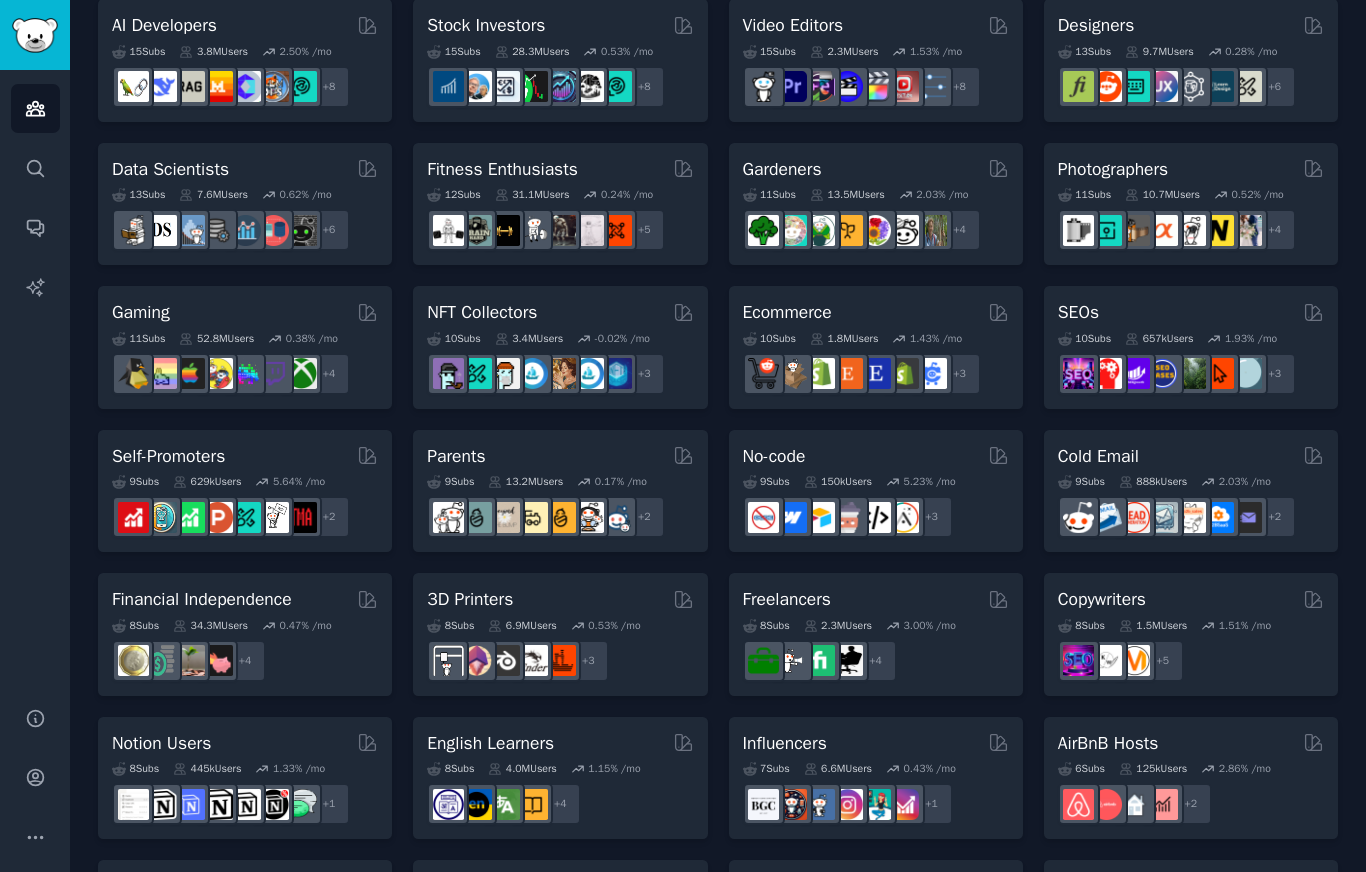 click on "Parents" at bounding box center (456, 456) 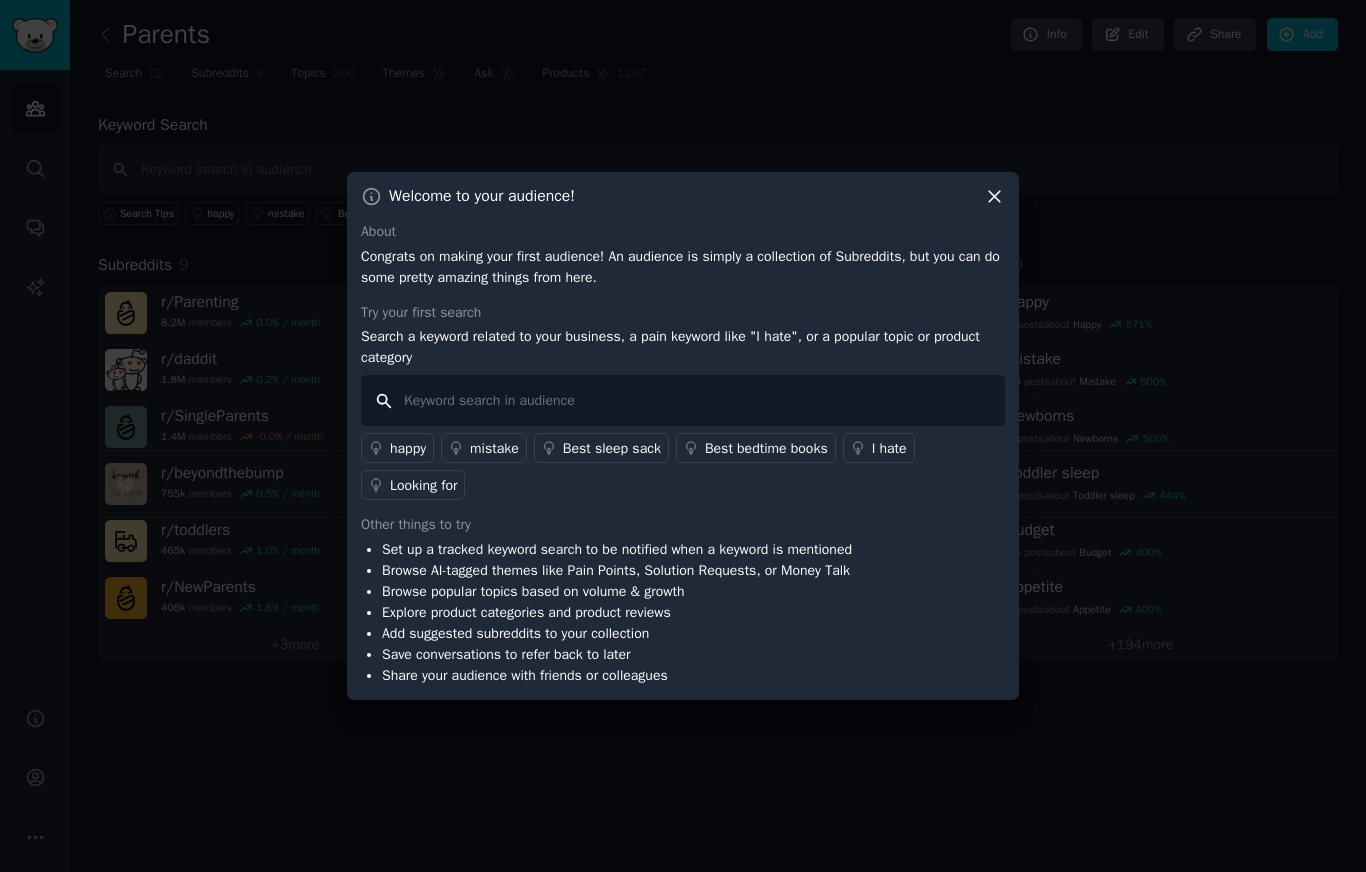 click at bounding box center (683, 400) 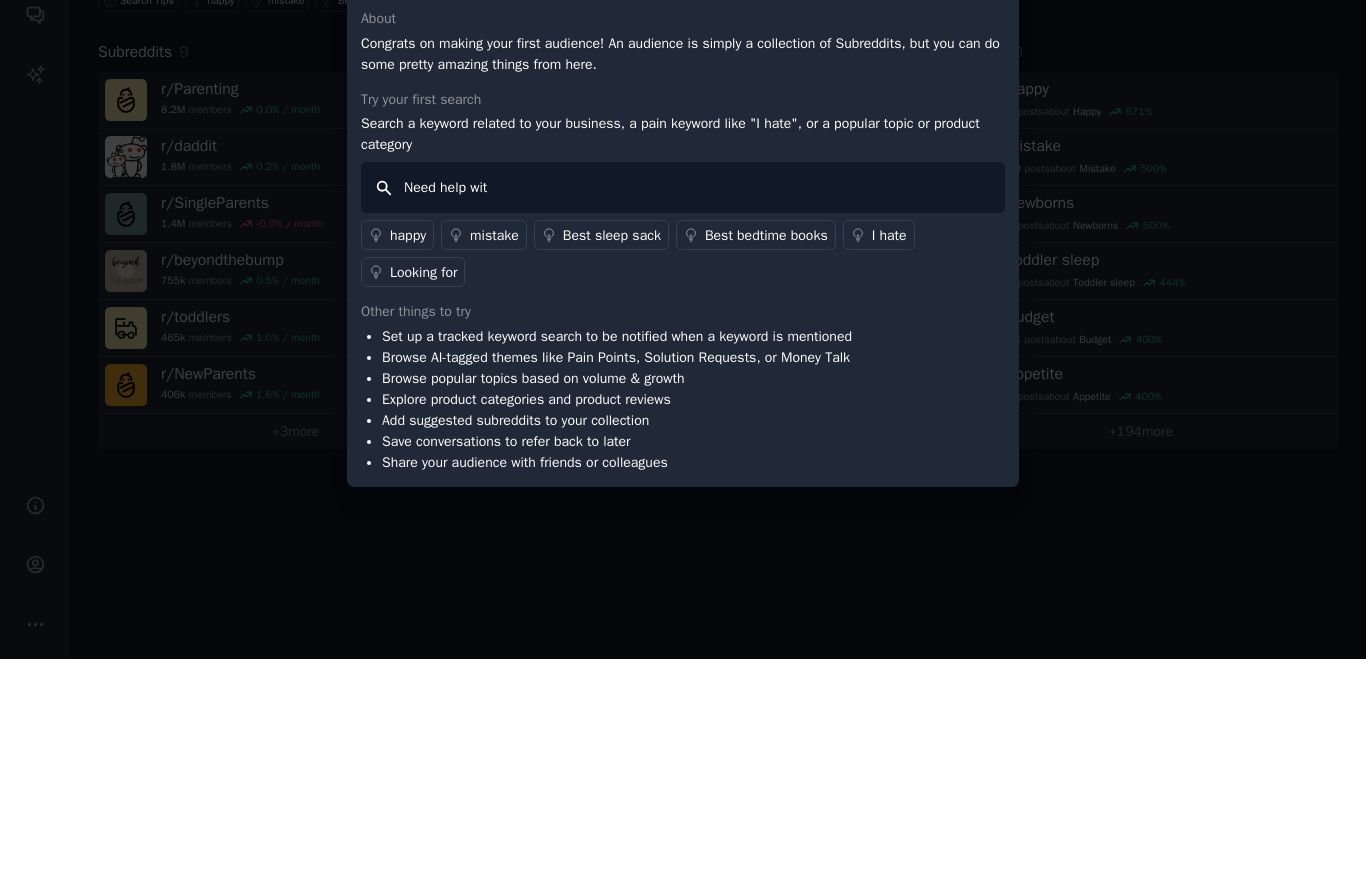 type on "Need help with" 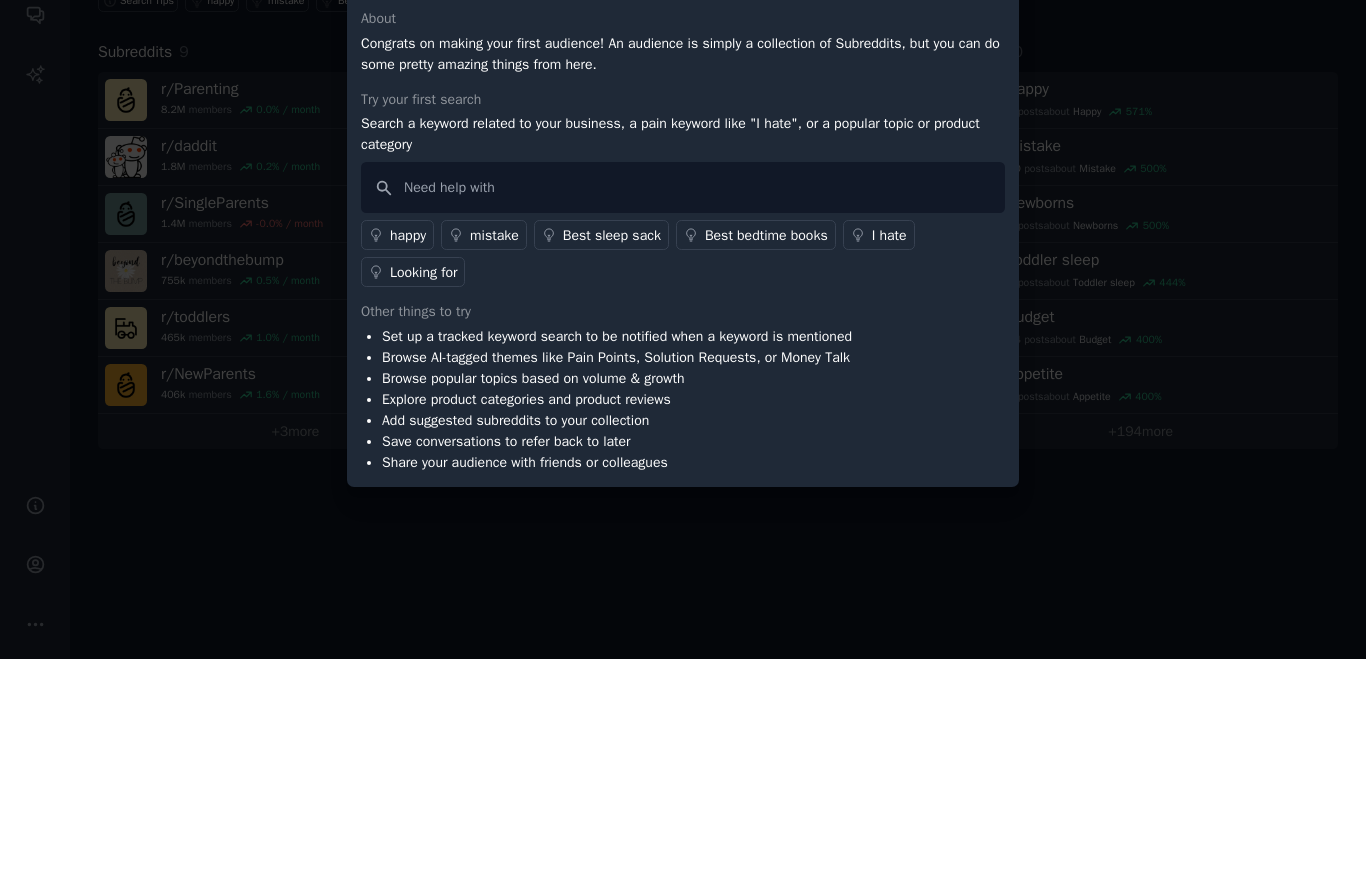 scroll, scrollTop: 25, scrollLeft: 0, axis: vertical 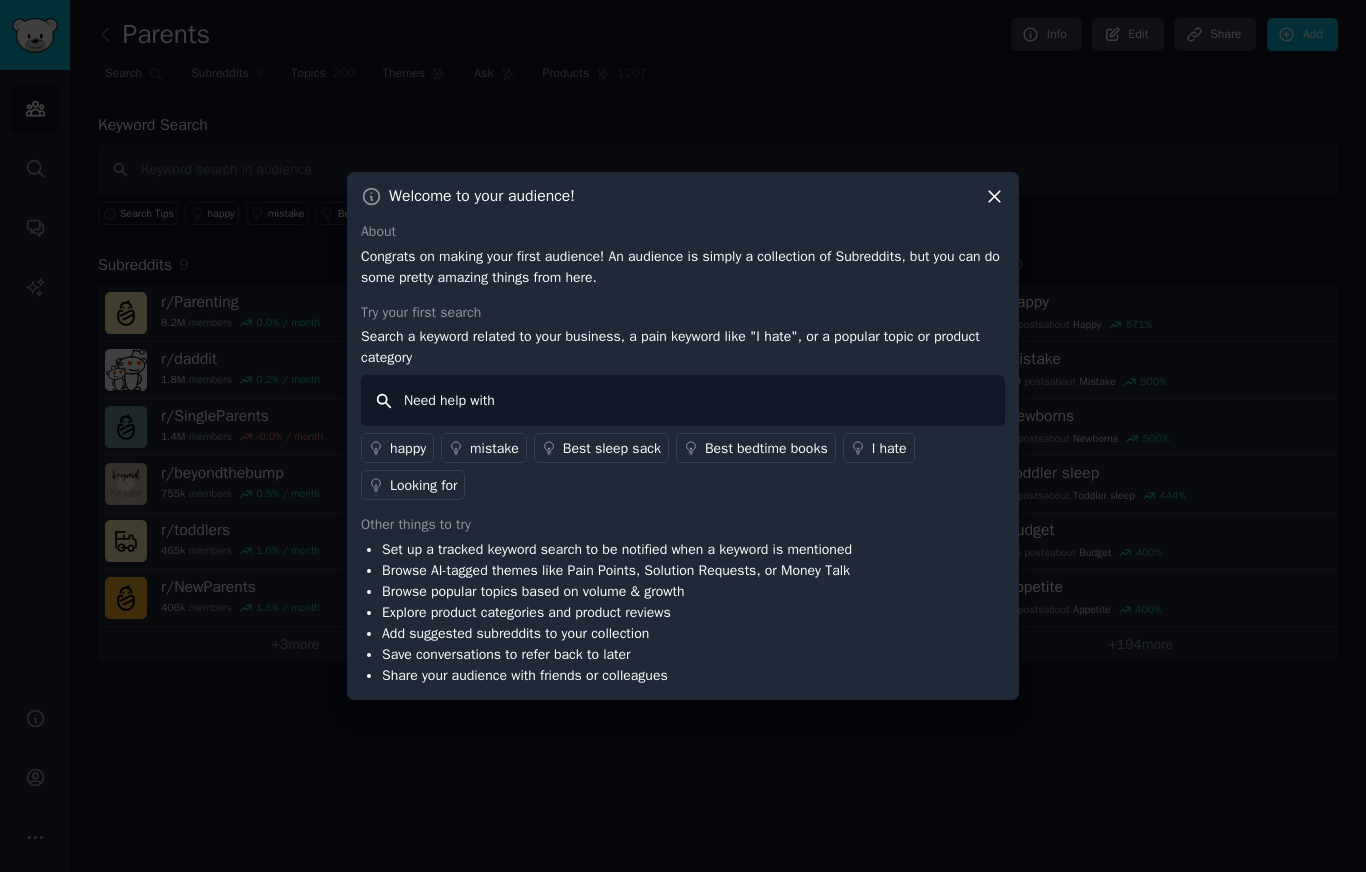 click on "Need help with" at bounding box center [683, 400] 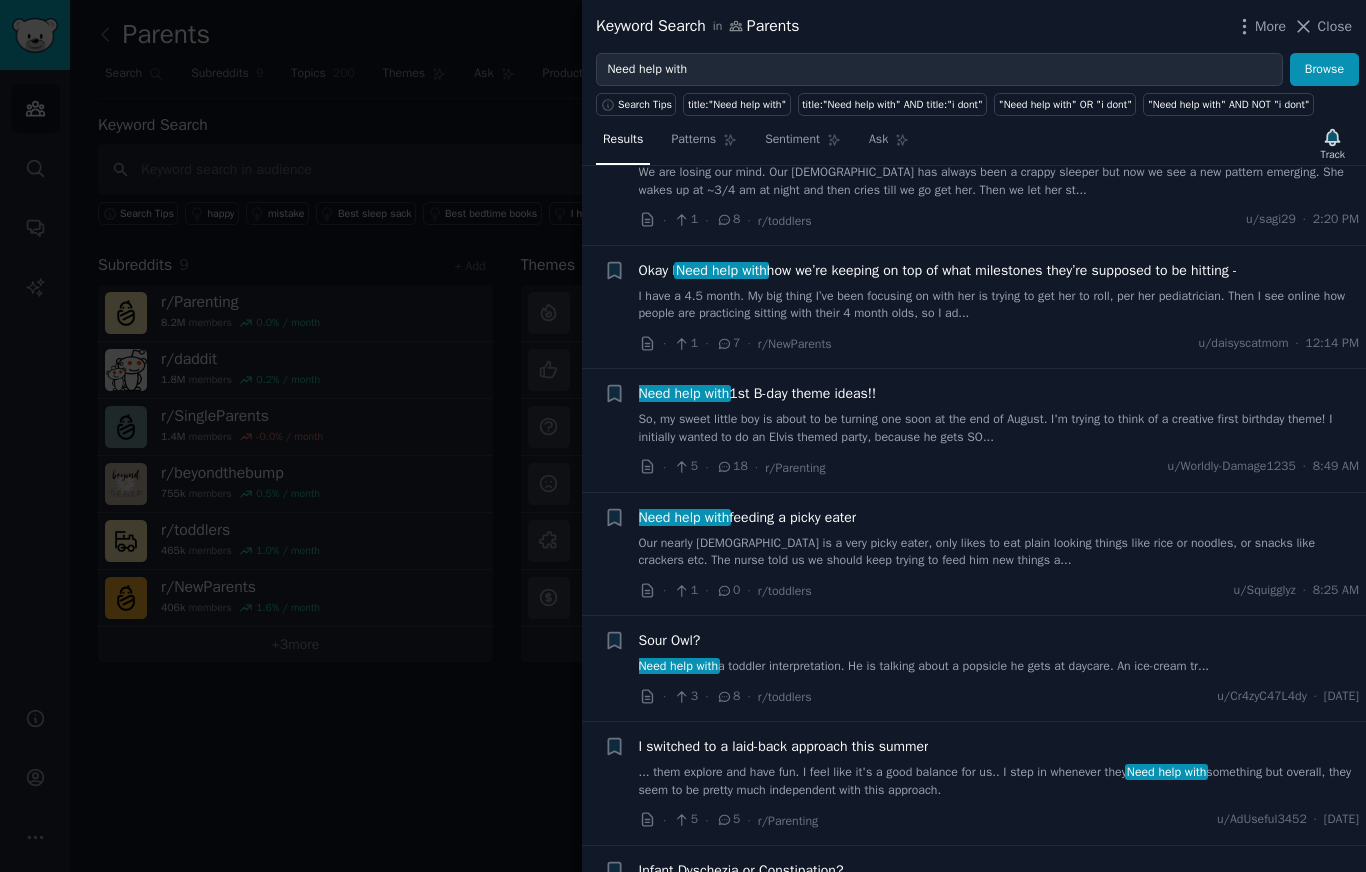 scroll, scrollTop: 270, scrollLeft: 0, axis: vertical 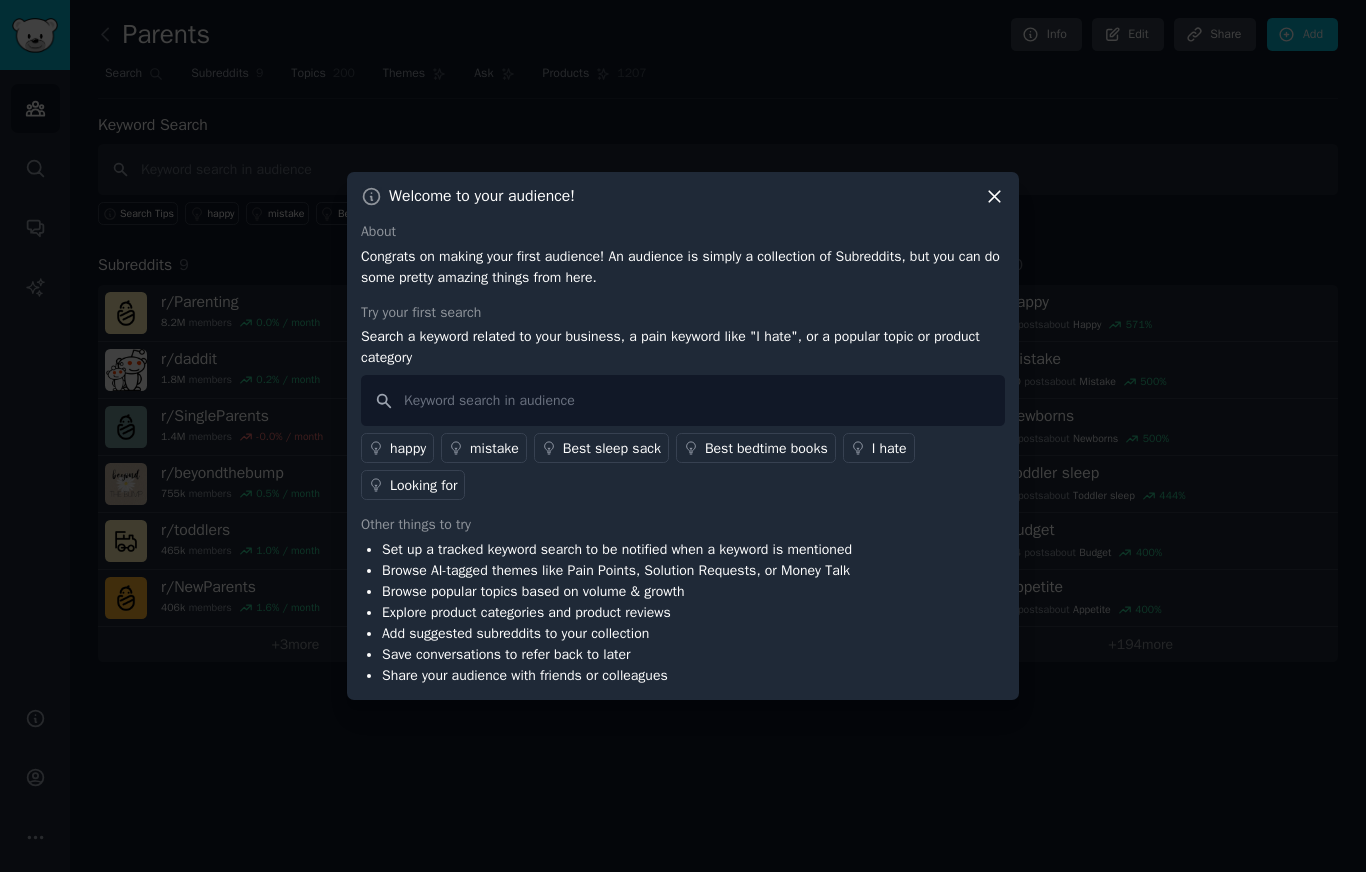 click at bounding box center [683, 436] 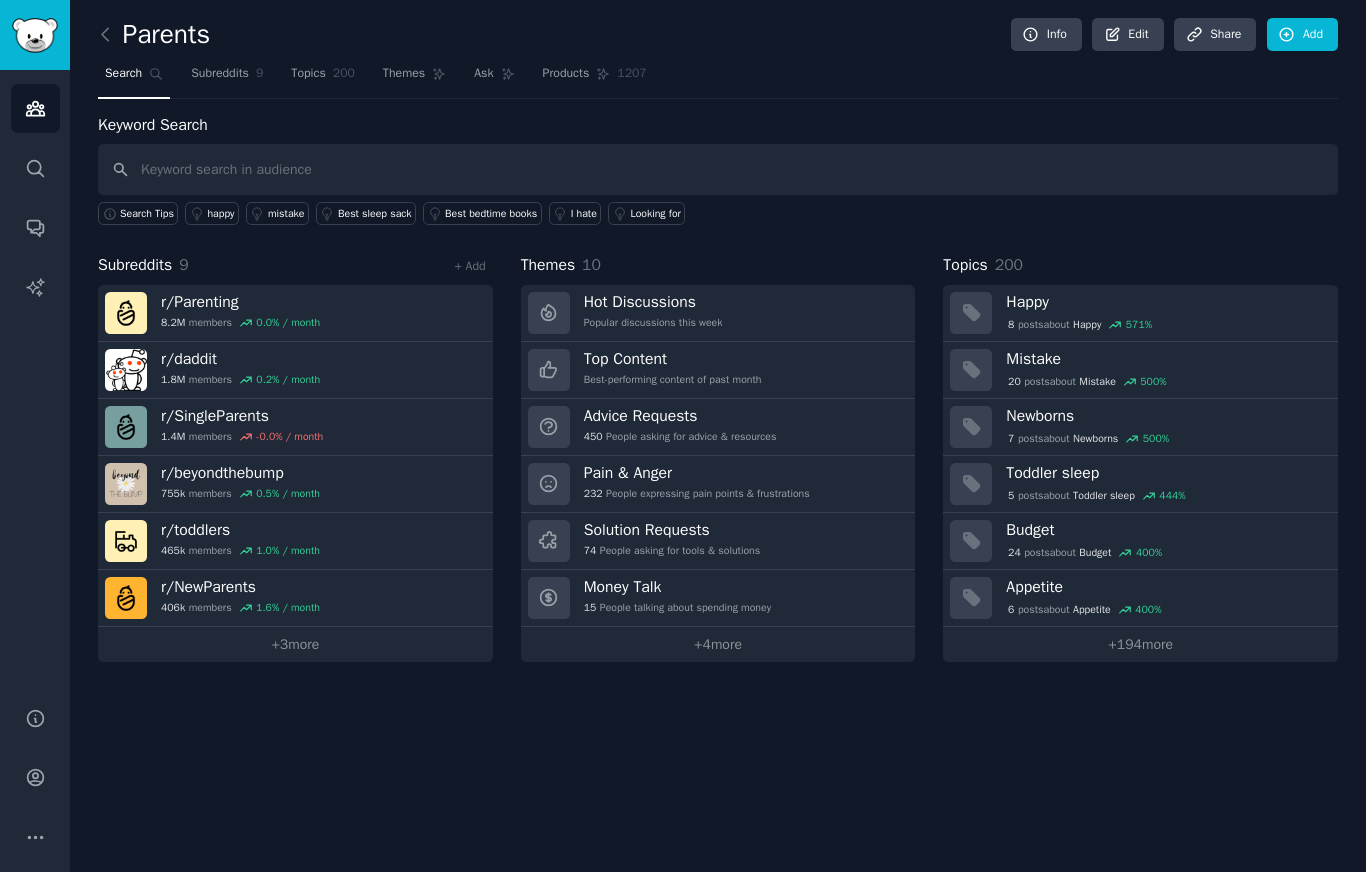 scroll, scrollTop: 0, scrollLeft: 0, axis: both 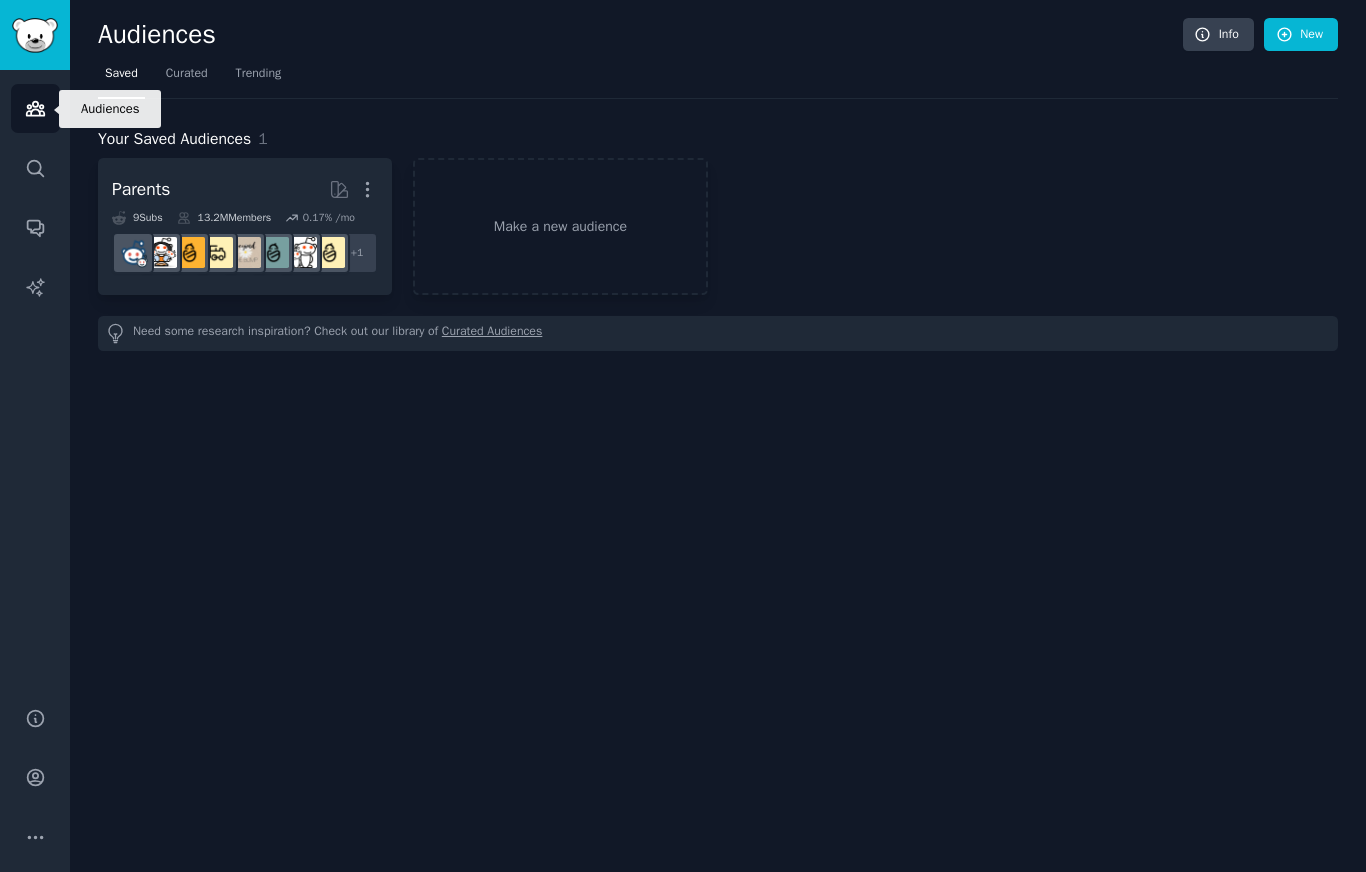 click 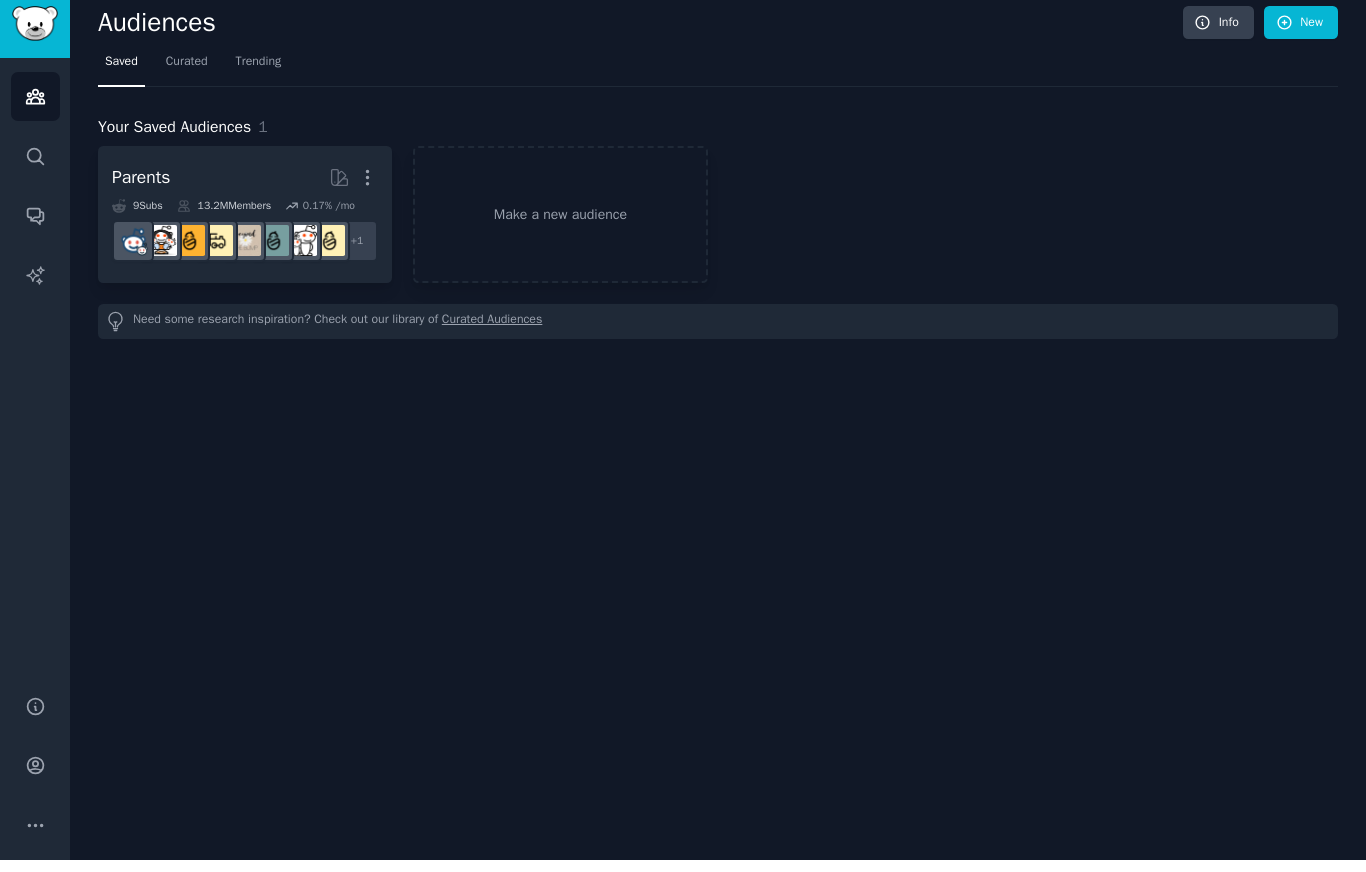 scroll, scrollTop: 0, scrollLeft: 0, axis: both 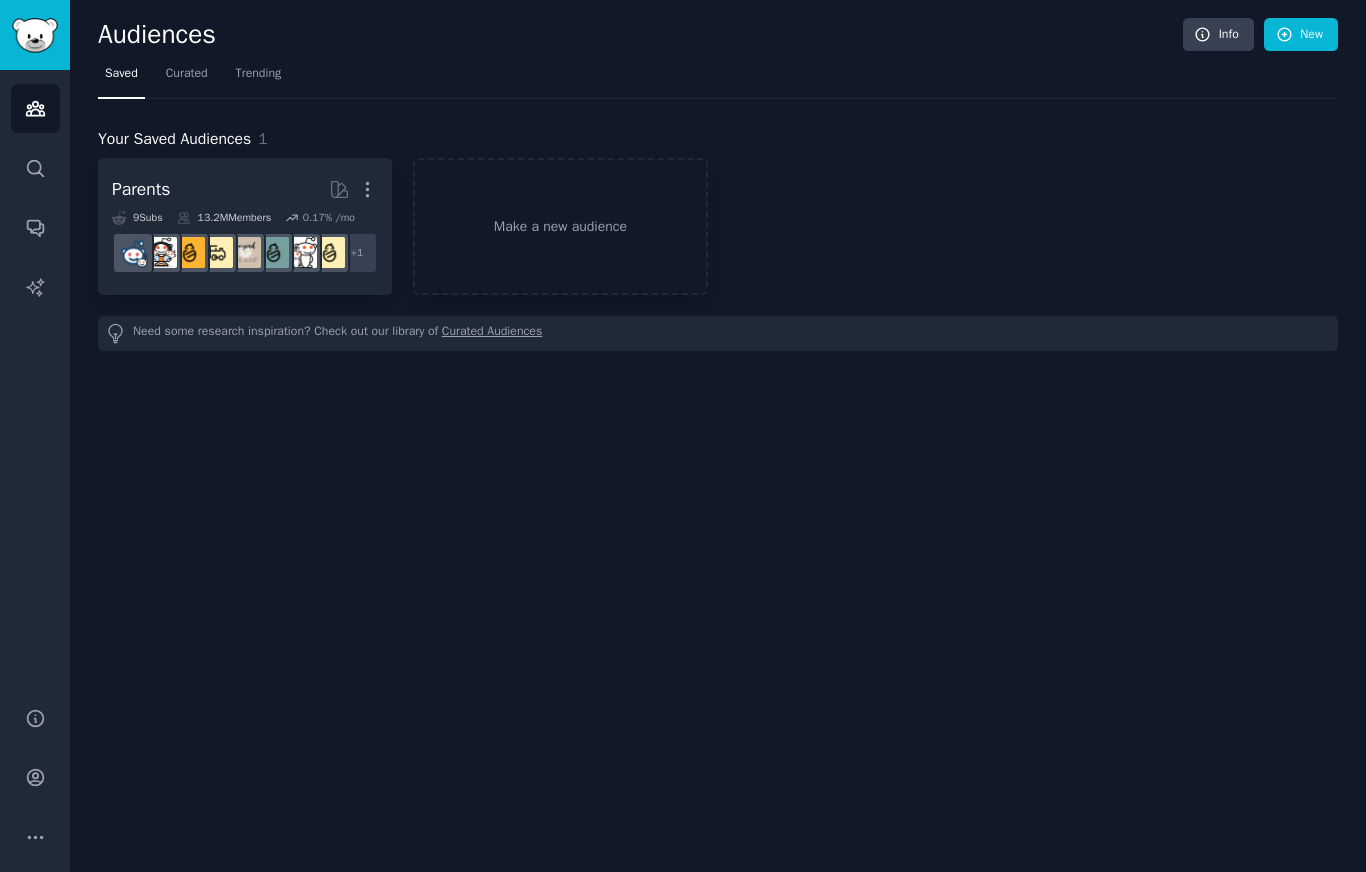 click on "Curated" at bounding box center [187, 78] 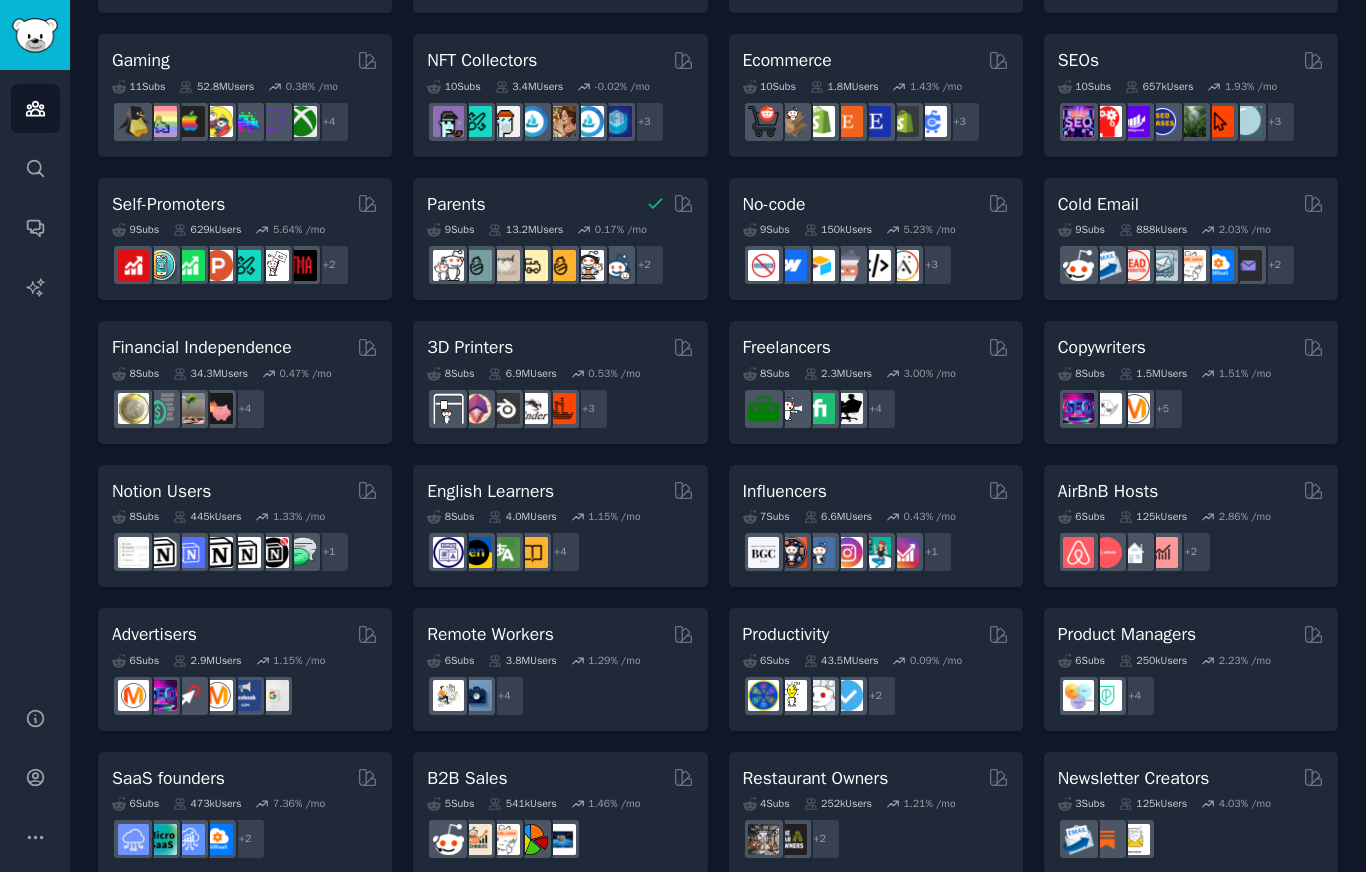 scroll, scrollTop: 697, scrollLeft: 0, axis: vertical 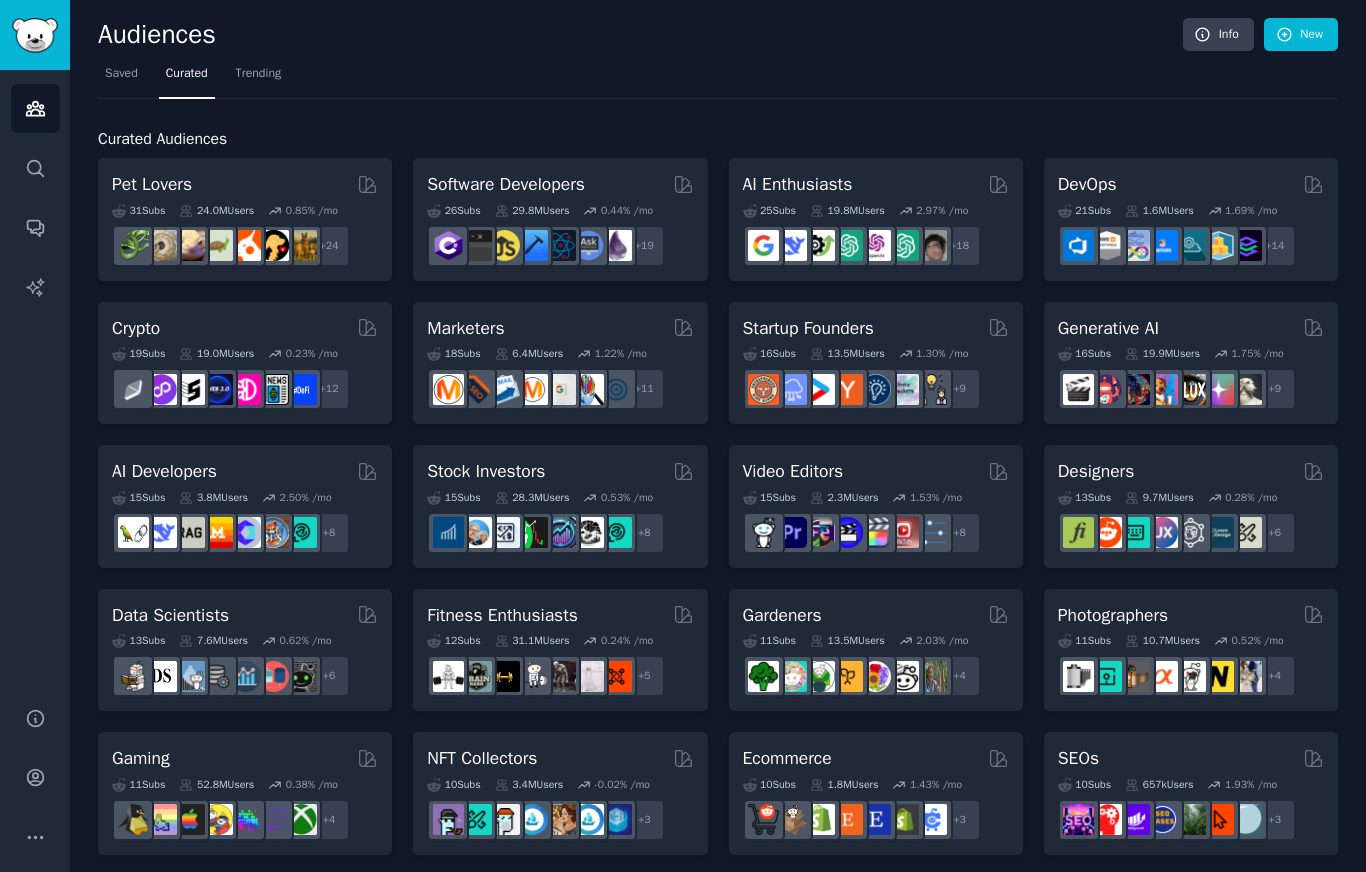click on "Pet Lovers" at bounding box center [152, 184] 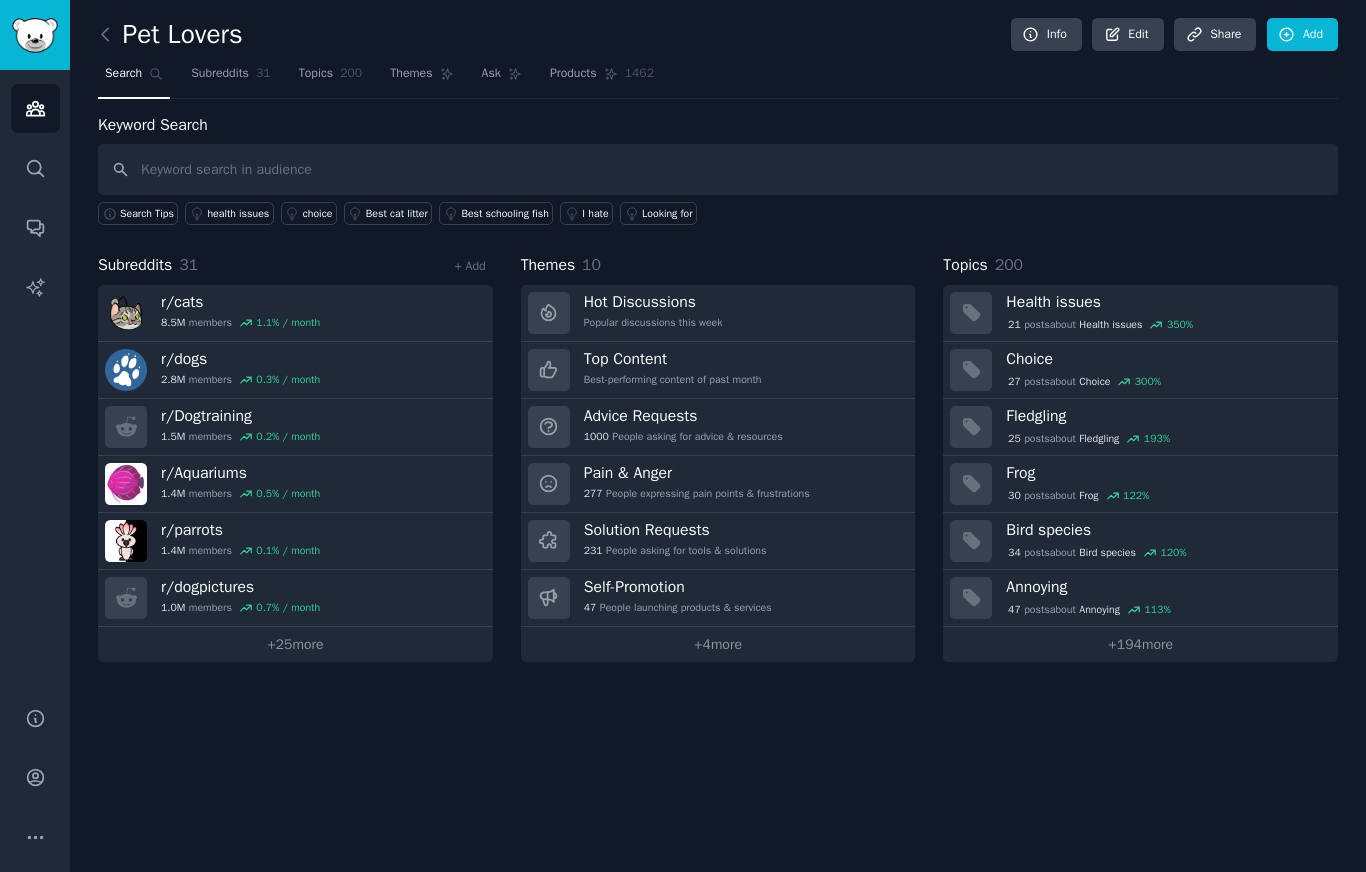 click on "Top Content" at bounding box center [673, 359] 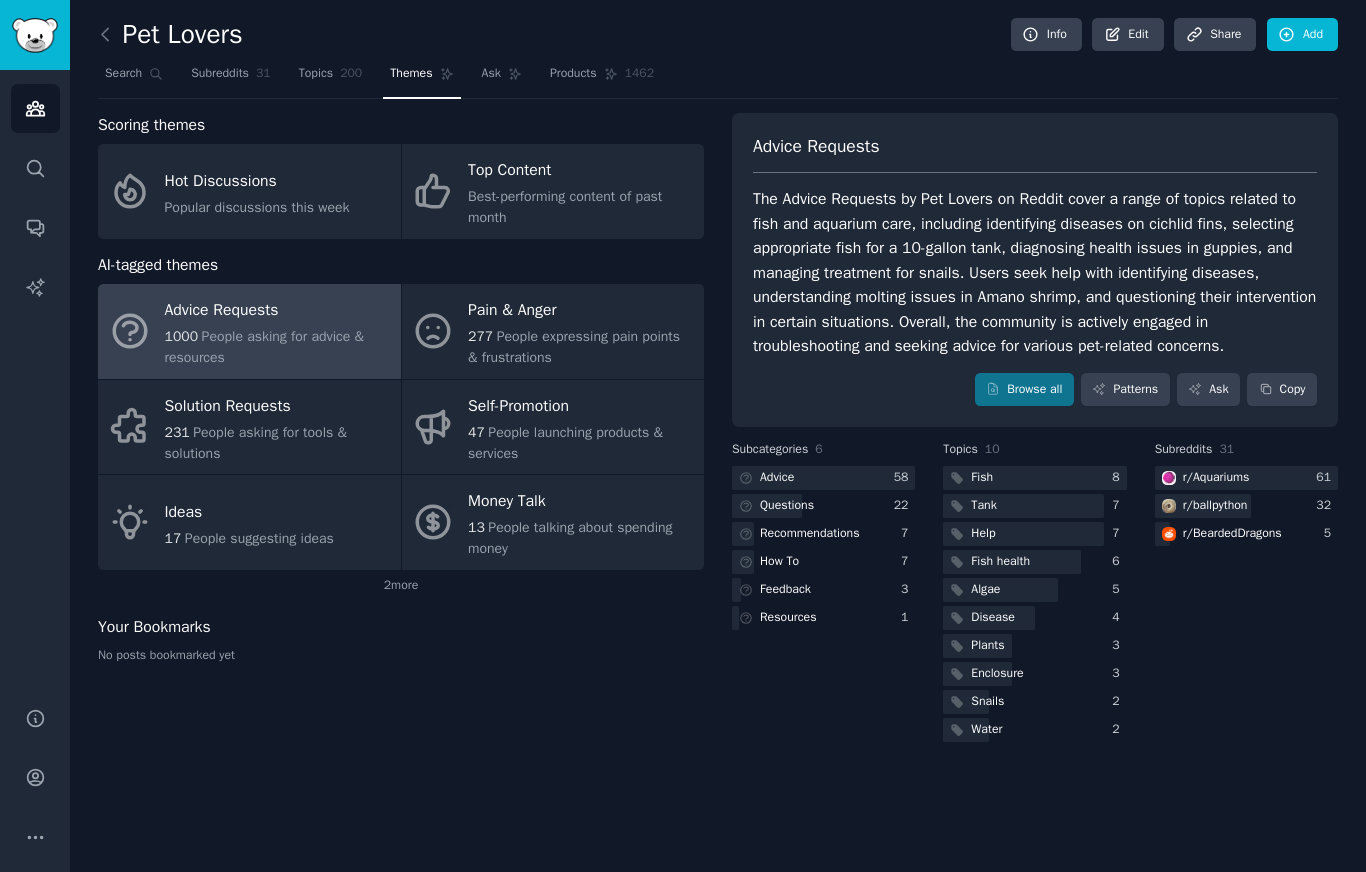click on "People expressing pain points & frustrations" at bounding box center (574, 347) 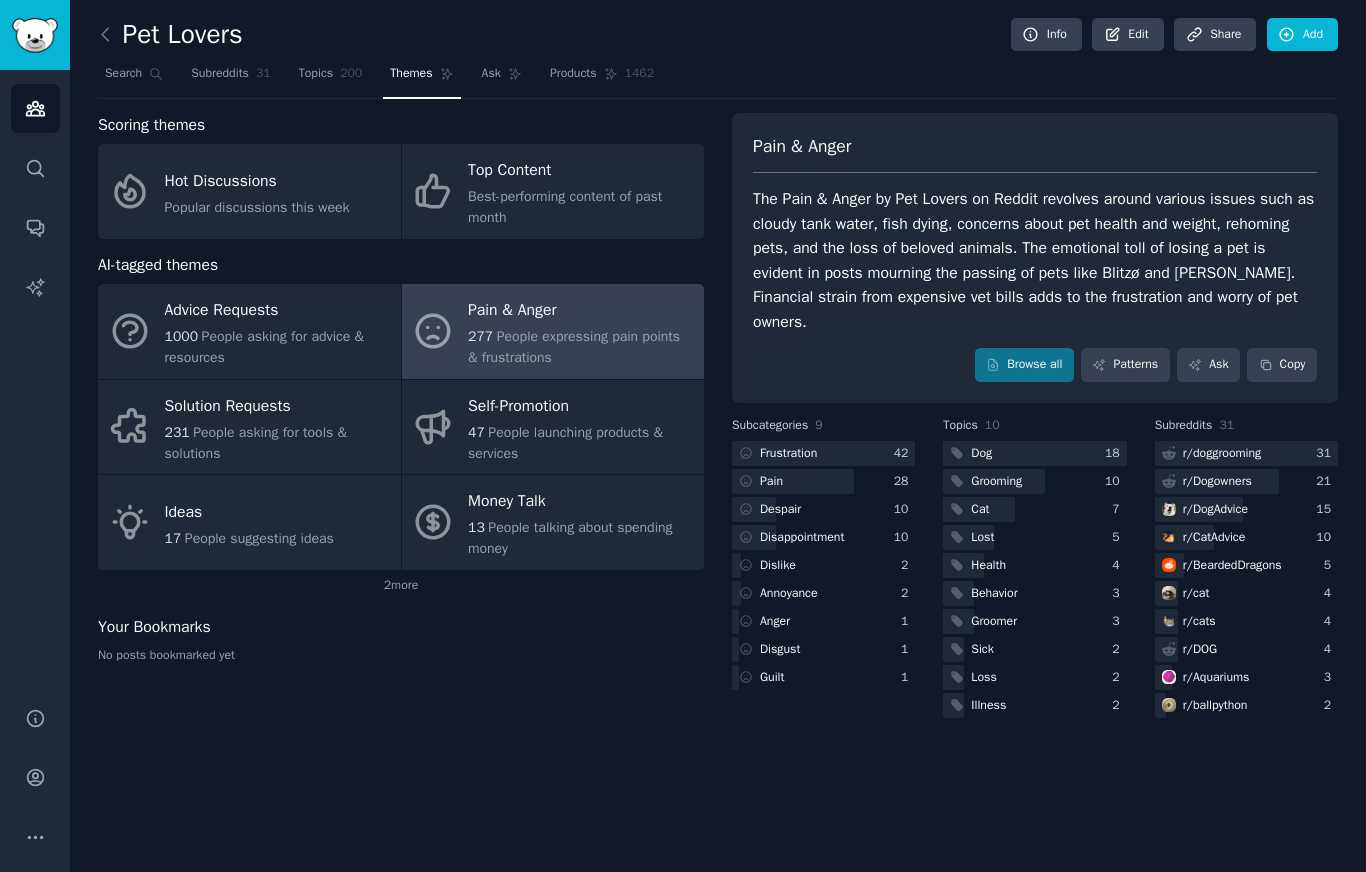 click on "Patterns" at bounding box center (1125, 365) 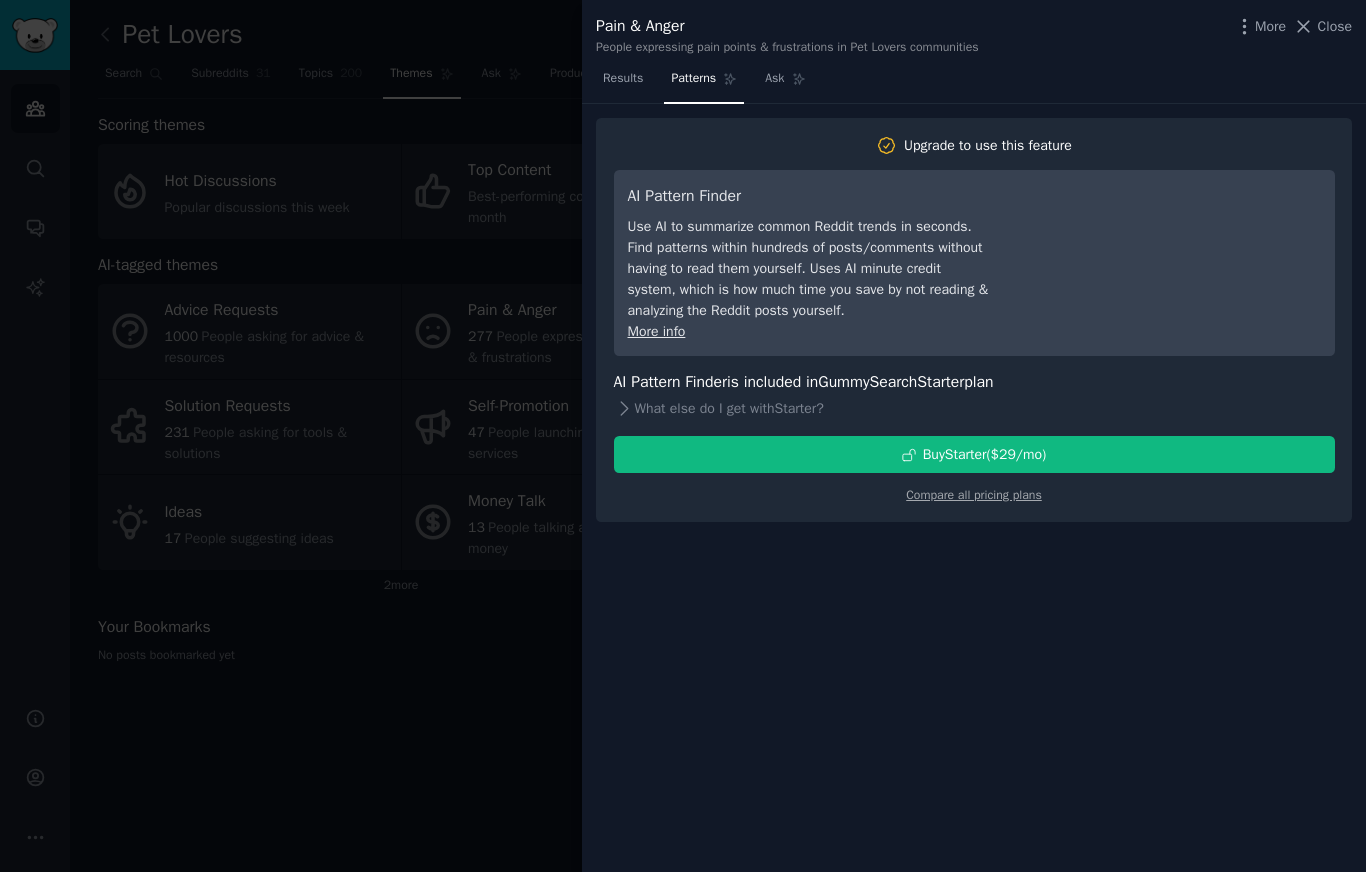 click on "Close" at bounding box center [1335, 26] 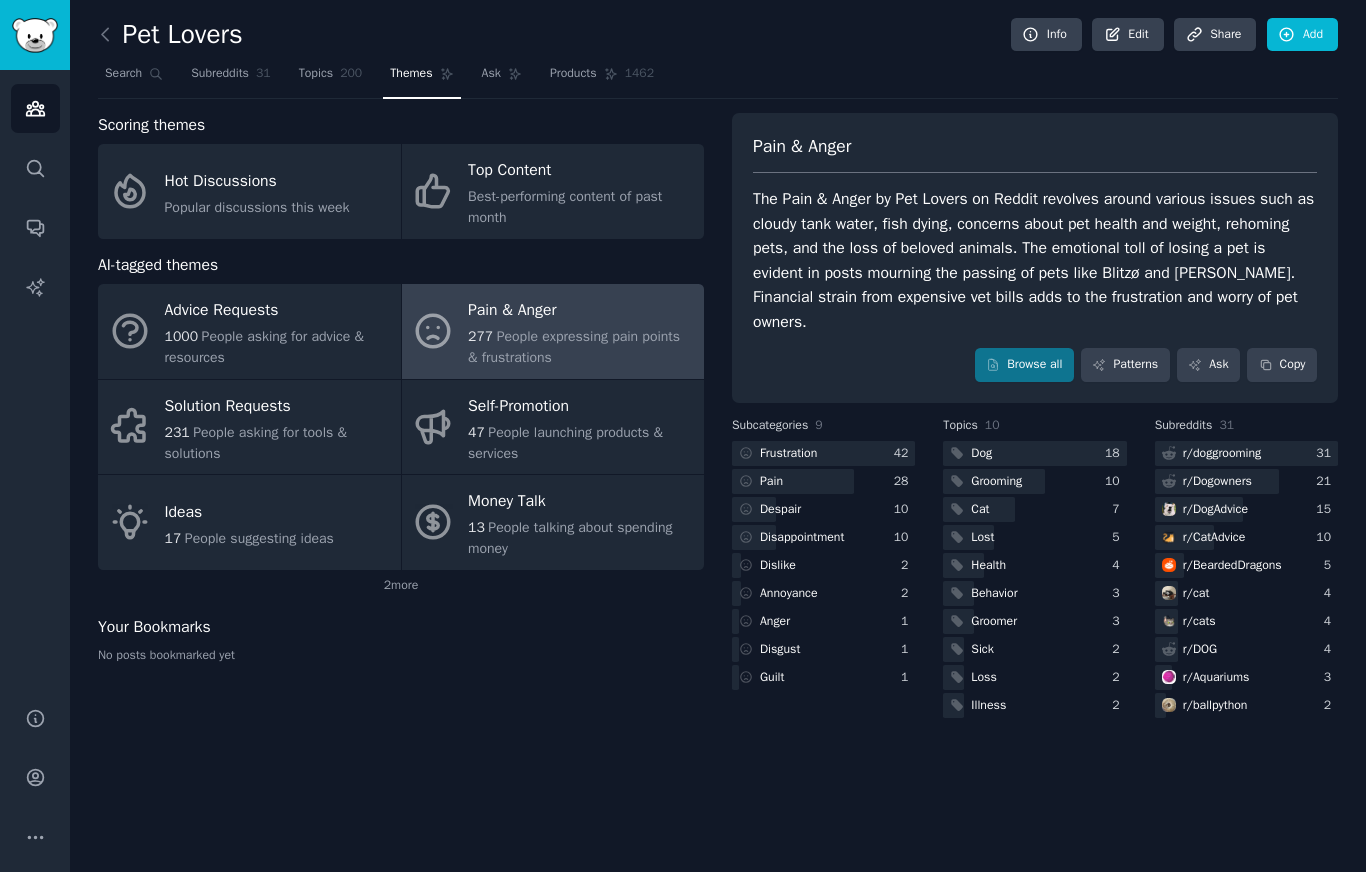 click on "Cat" at bounding box center [980, 510] 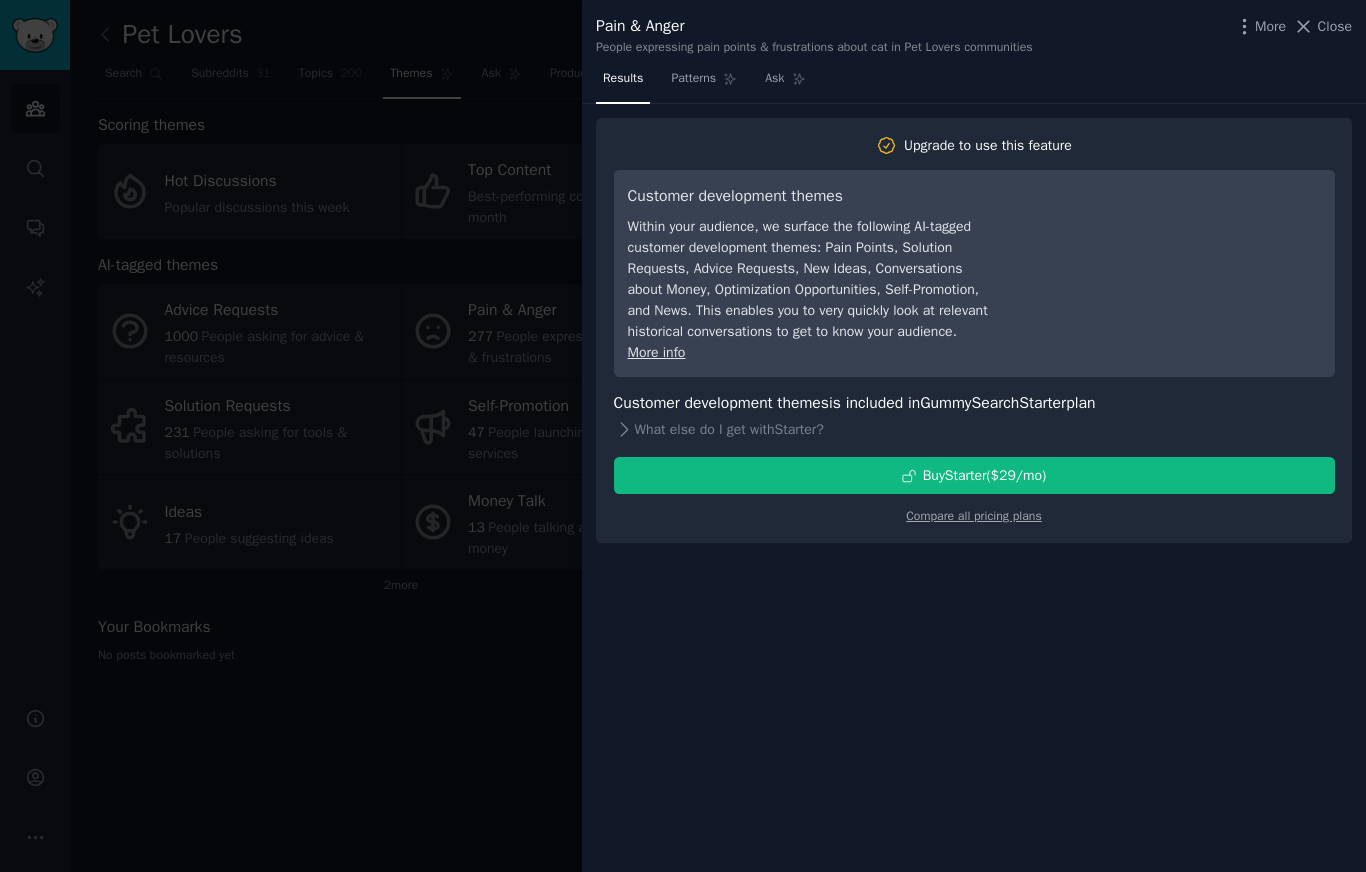 click on "Close" at bounding box center [1335, 26] 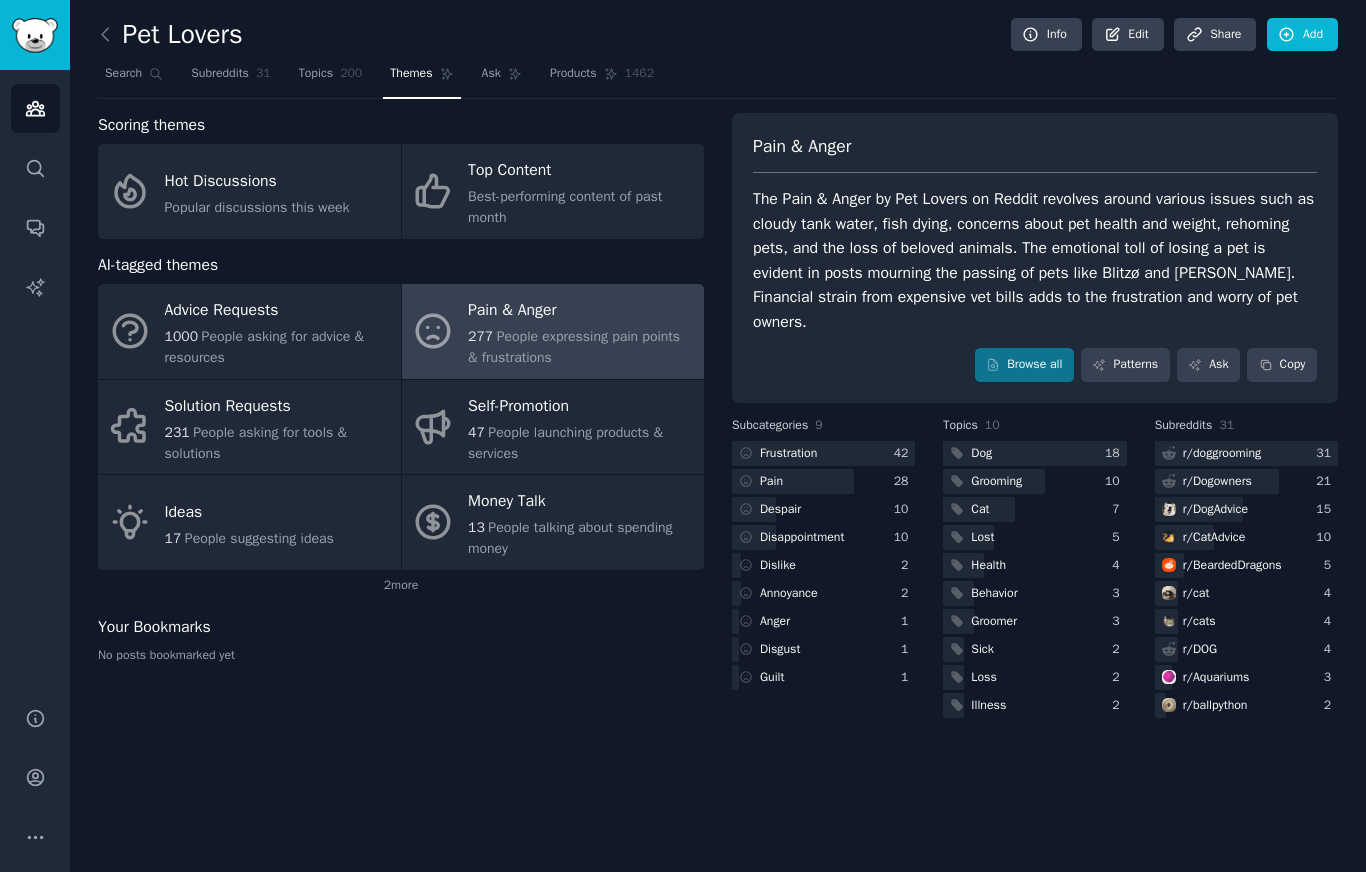 click on "Frustration" at bounding box center [788, 454] 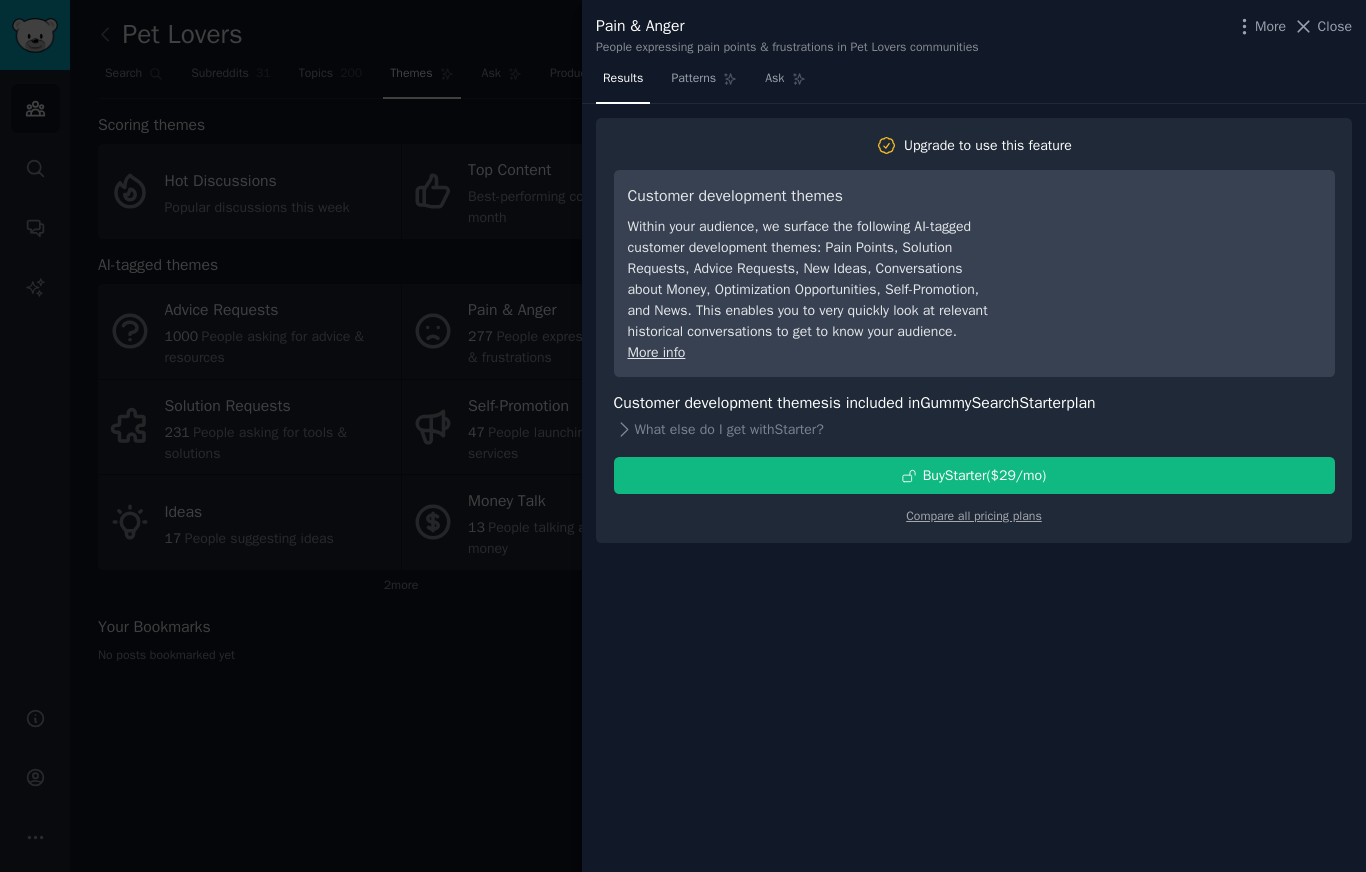 click on "Close" at bounding box center [1335, 26] 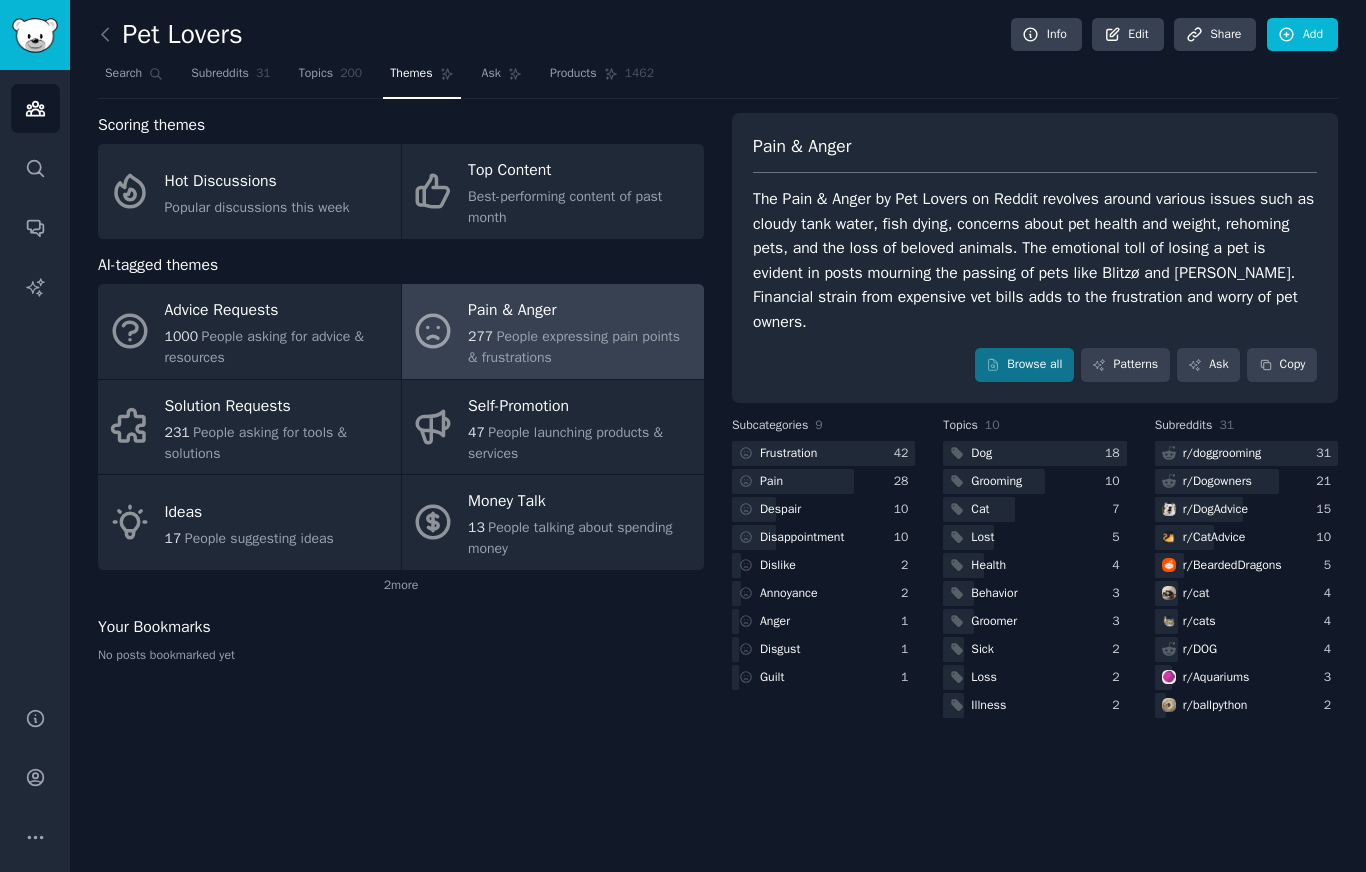 scroll, scrollTop: 0, scrollLeft: 0, axis: both 